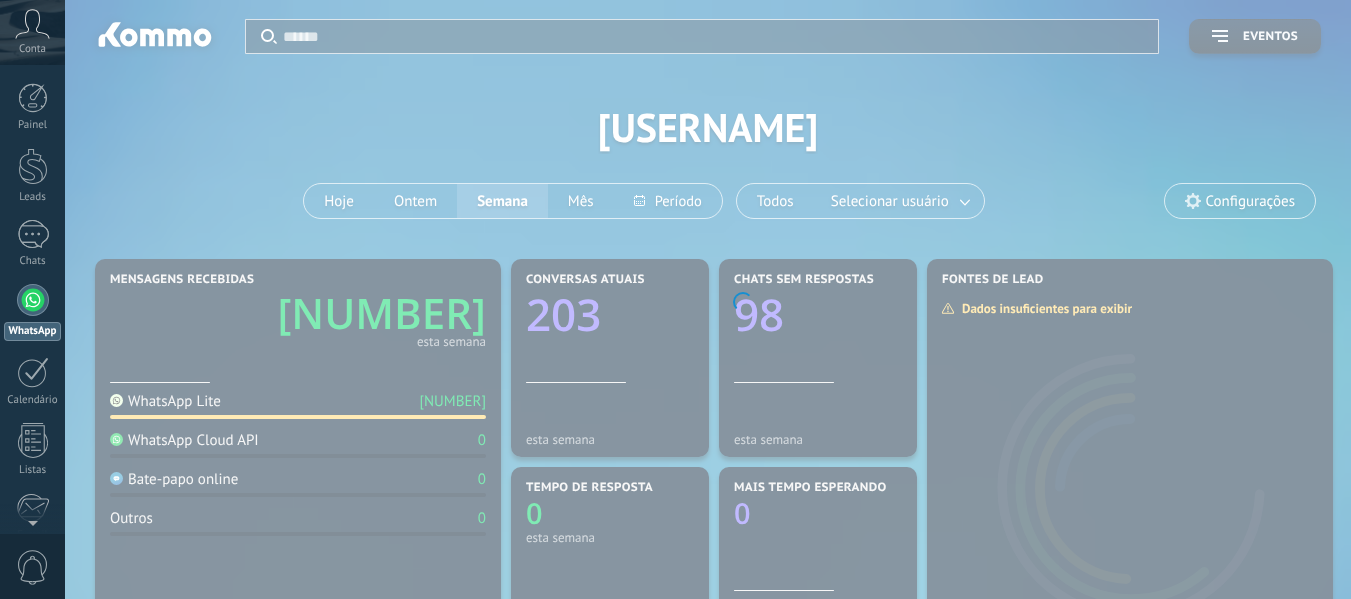 scroll, scrollTop: 0, scrollLeft: 0, axis: both 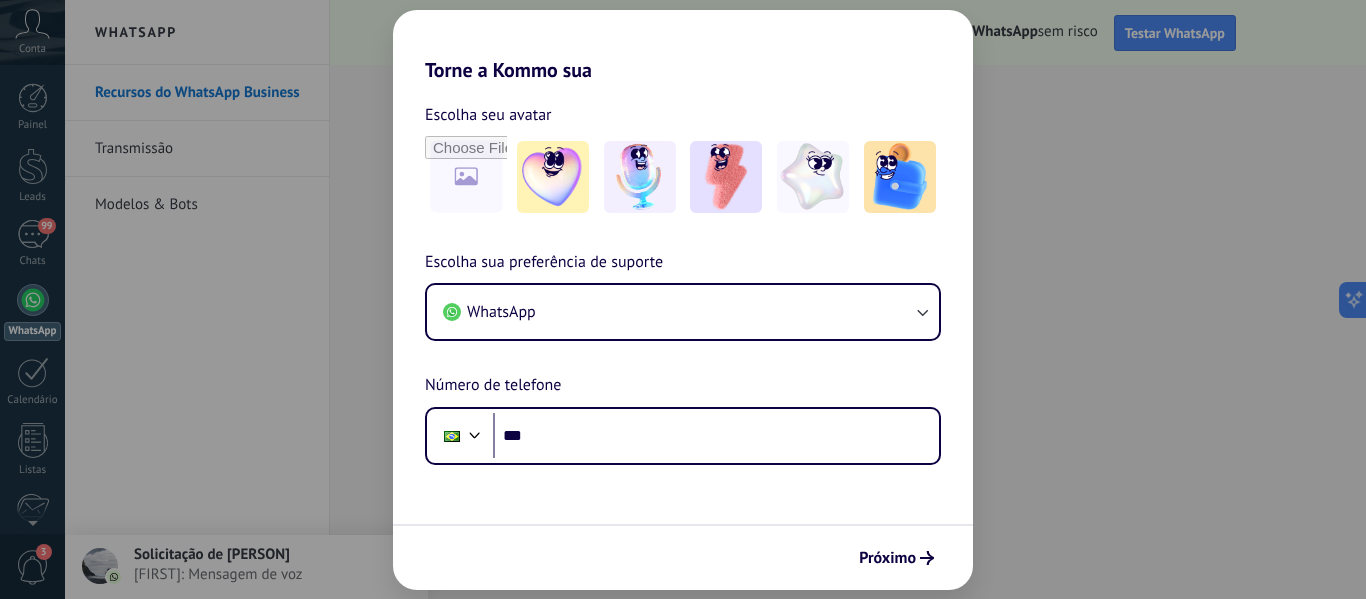 click on "Torne a Kommo sua Escolha seu avatar Escolha sua preferência de suporte WhatsApp Número de telefone Phone *** Próximo" at bounding box center [683, 299] 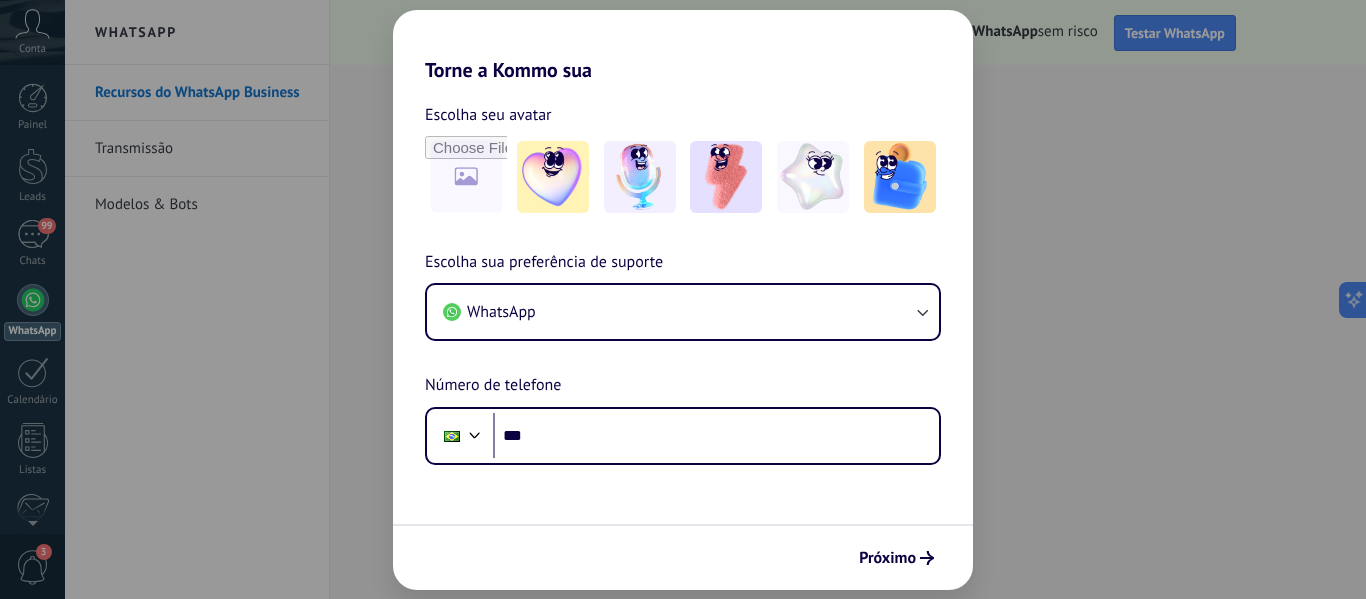 click on "Torne a Kommo sua Escolha seu avatar Escolha sua preferência de suporte WhatsApp Número de telefone Phone *** Próximo" at bounding box center (683, 299) 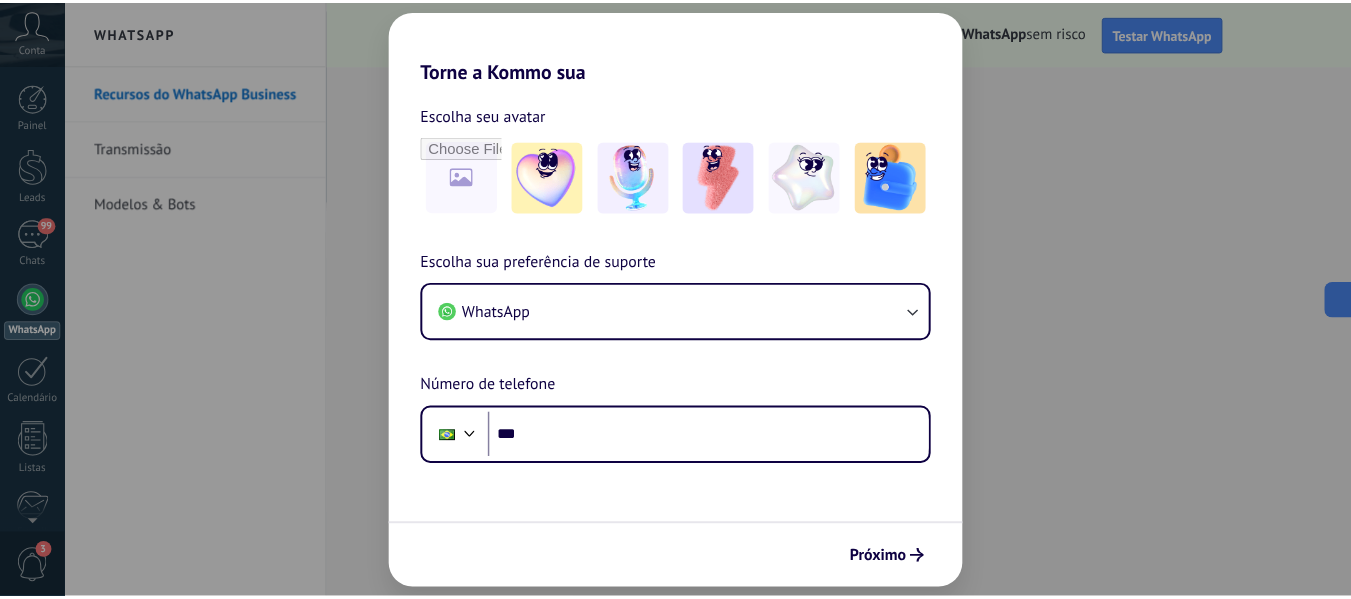 scroll, scrollTop: 0, scrollLeft: 0, axis: both 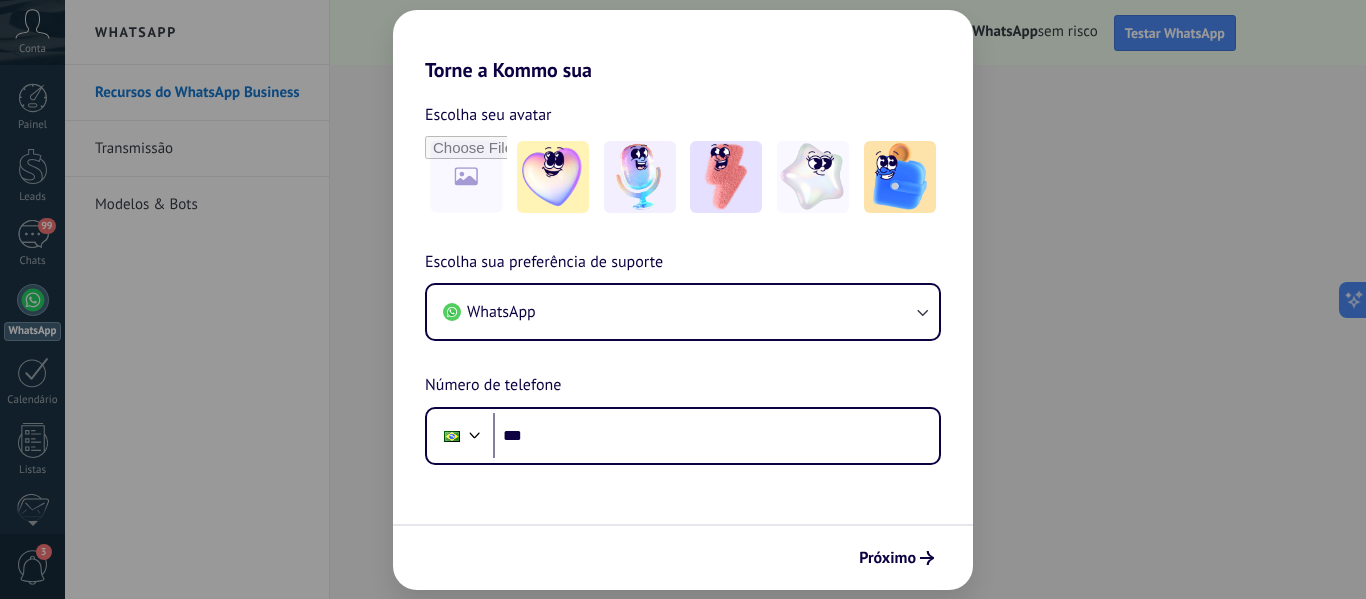 click on "Torne a Kommo sua Escolha seu avatar Escolha sua preferência de suporte WhatsApp Número de telefone Phone *** Próximo" at bounding box center [683, 299] 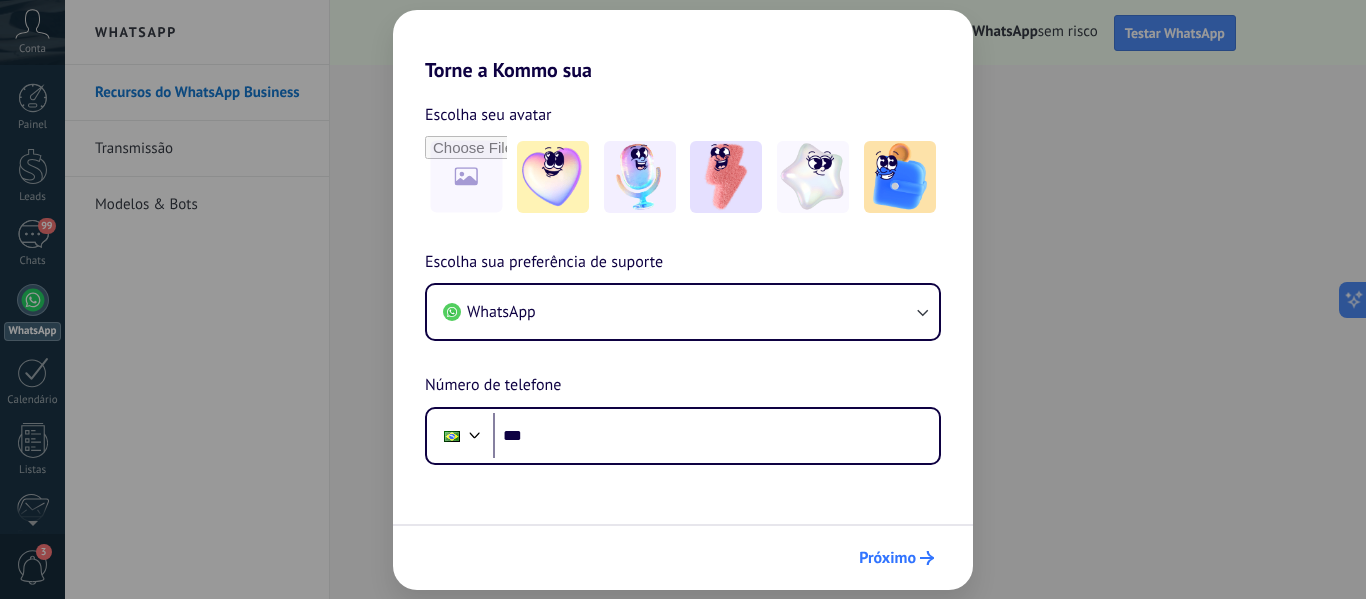 click on "Próximo" at bounding box center (887, 558) 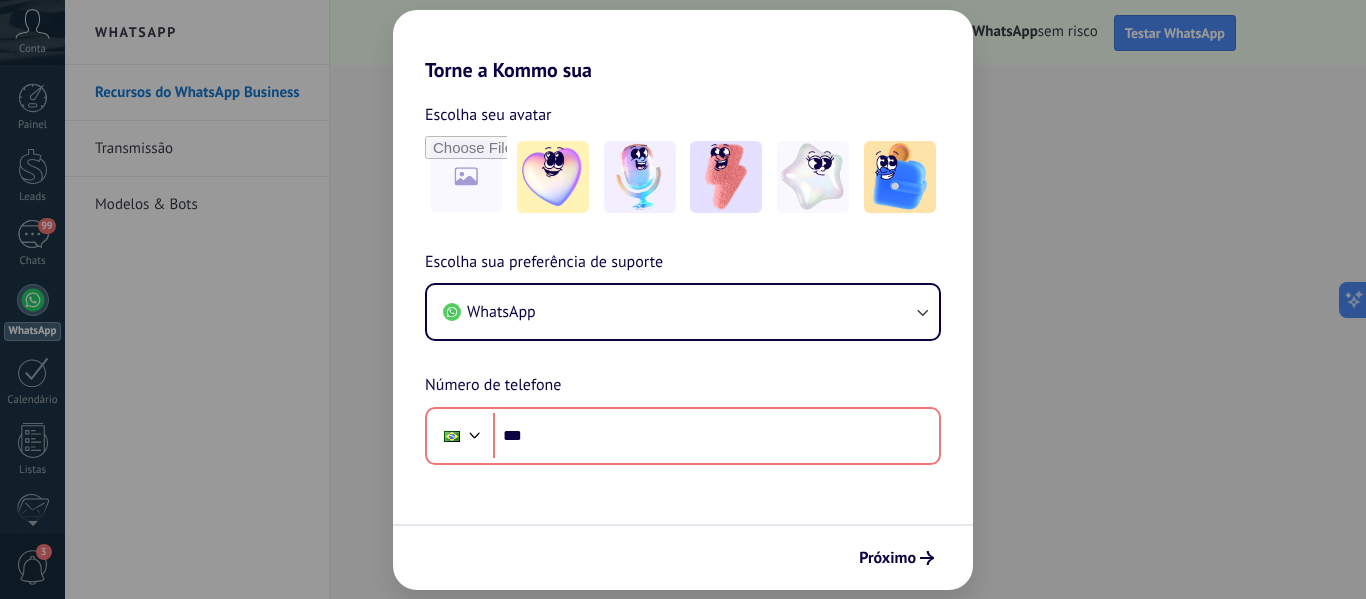click on "Torne a Kommo sua Escolha seu avatar Escolha sua preferência de suporte WhatsApp Número de telefone Phone *** Próximo" at bounding box center [683, 299] 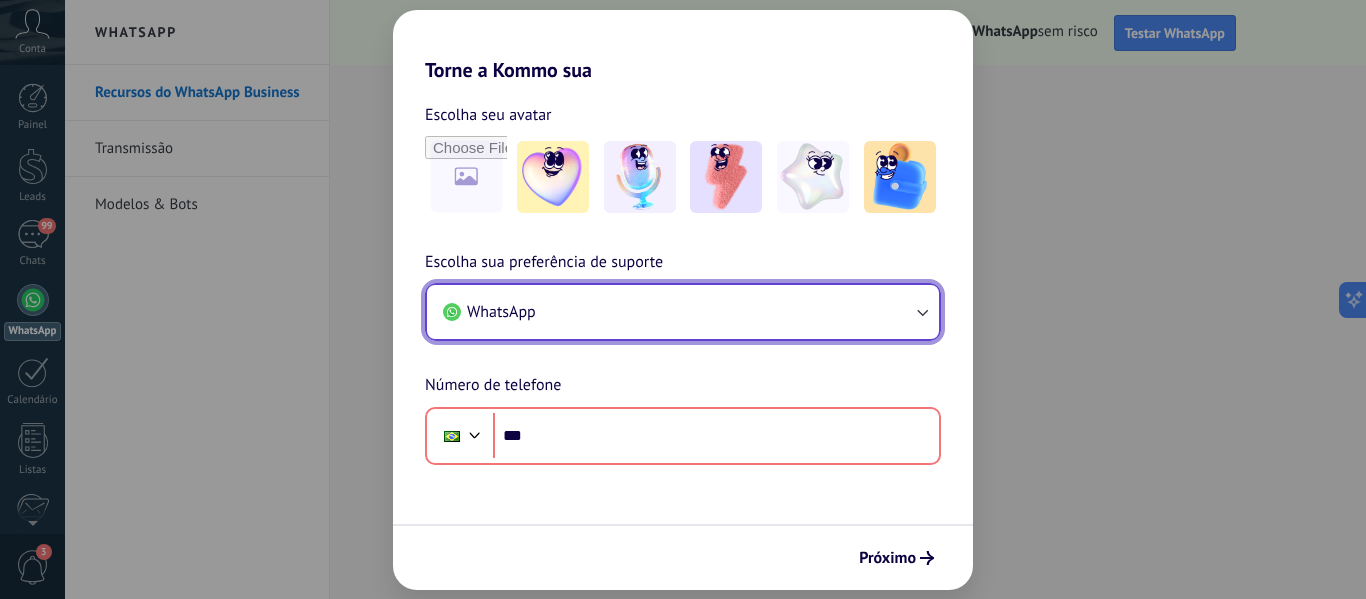 click at bounding box center [922, 312] 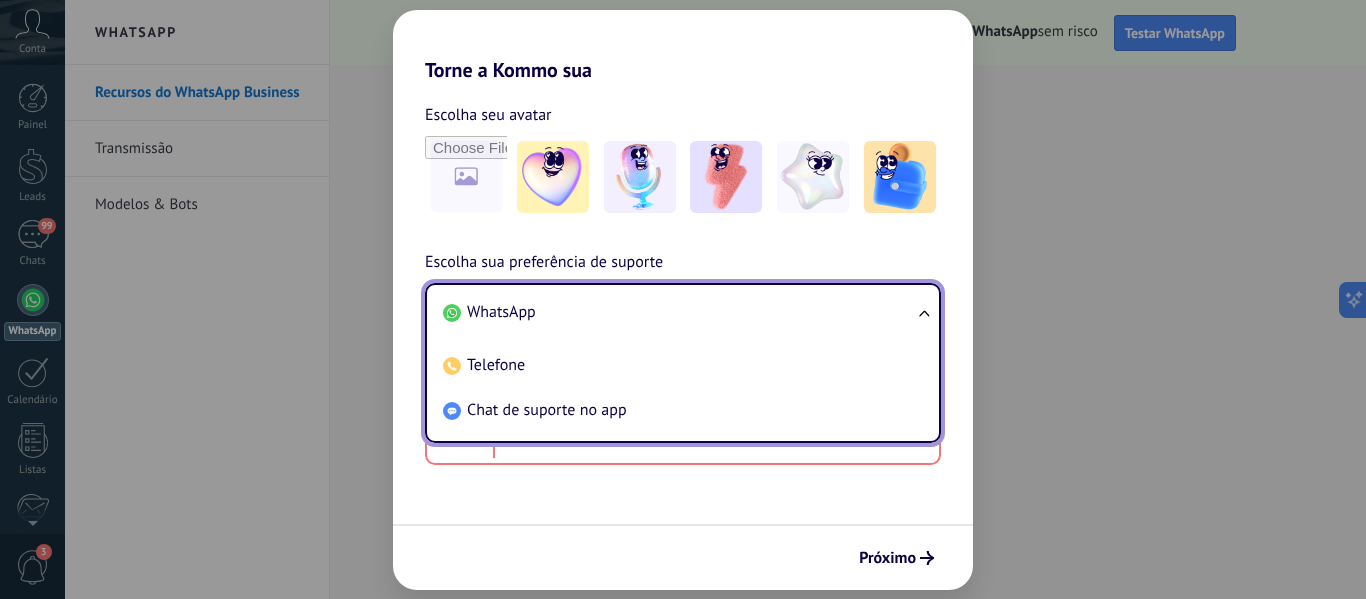 click on "WhatsApp Telefone Chat de suporte no app" at bounding box center [683, 363] 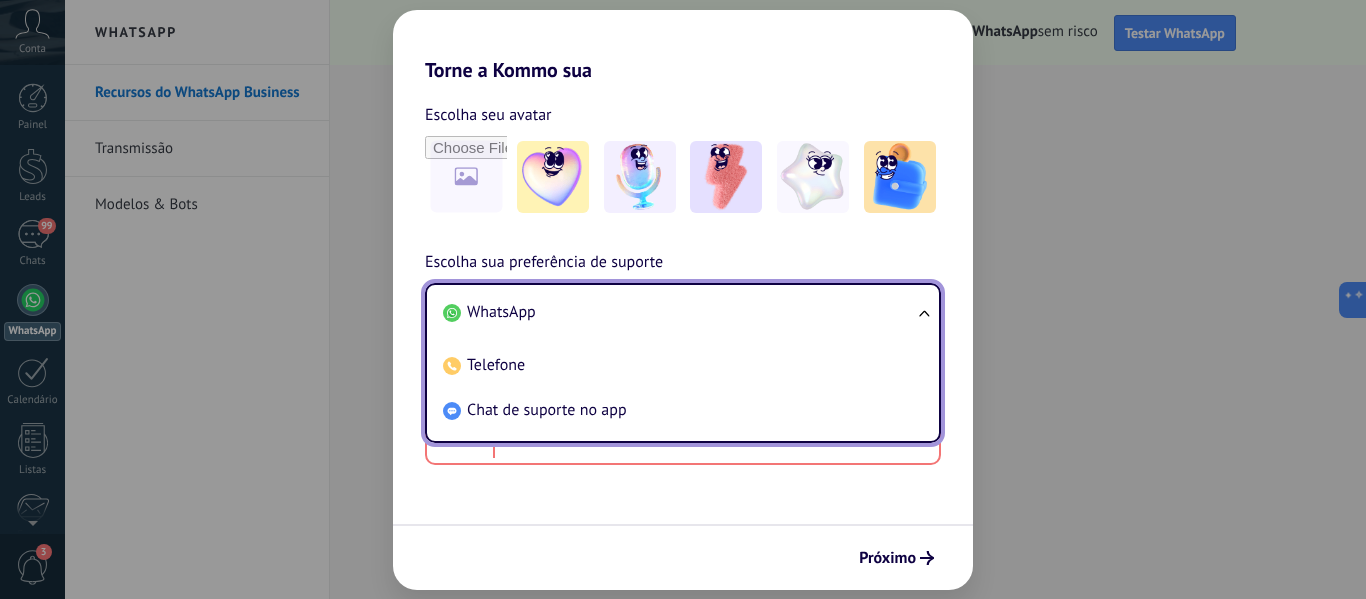 click on "WhatsApp" at bounding box center (679, 312) 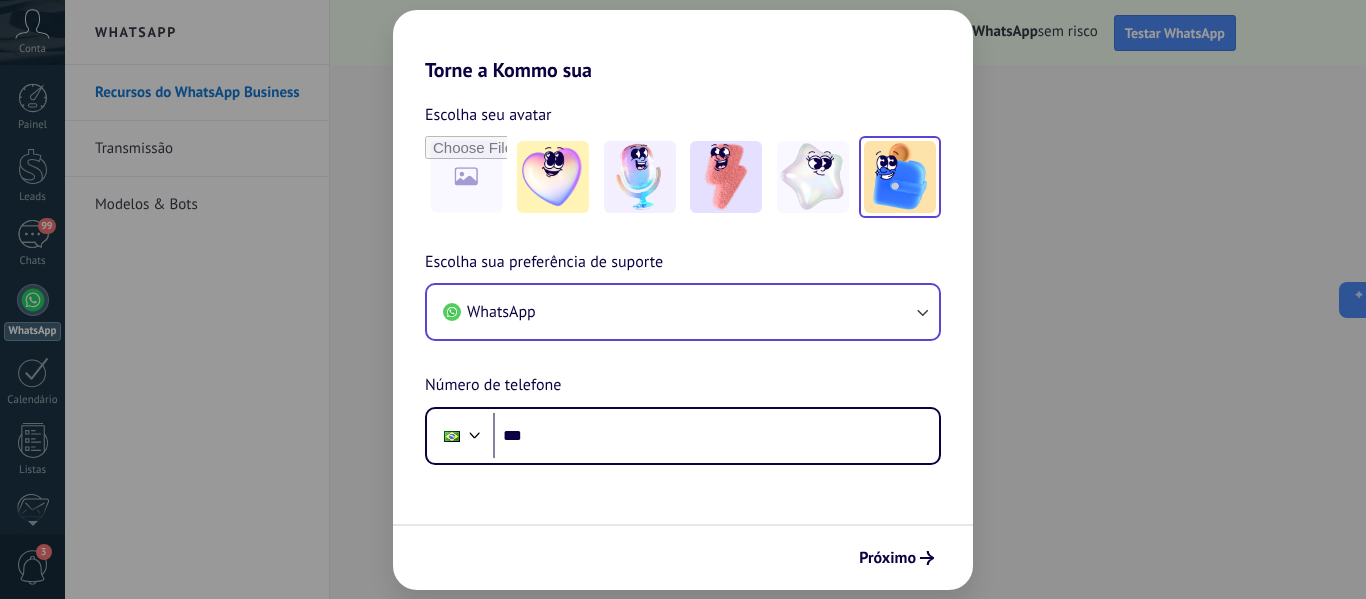 click at bounding box center [553, 177] 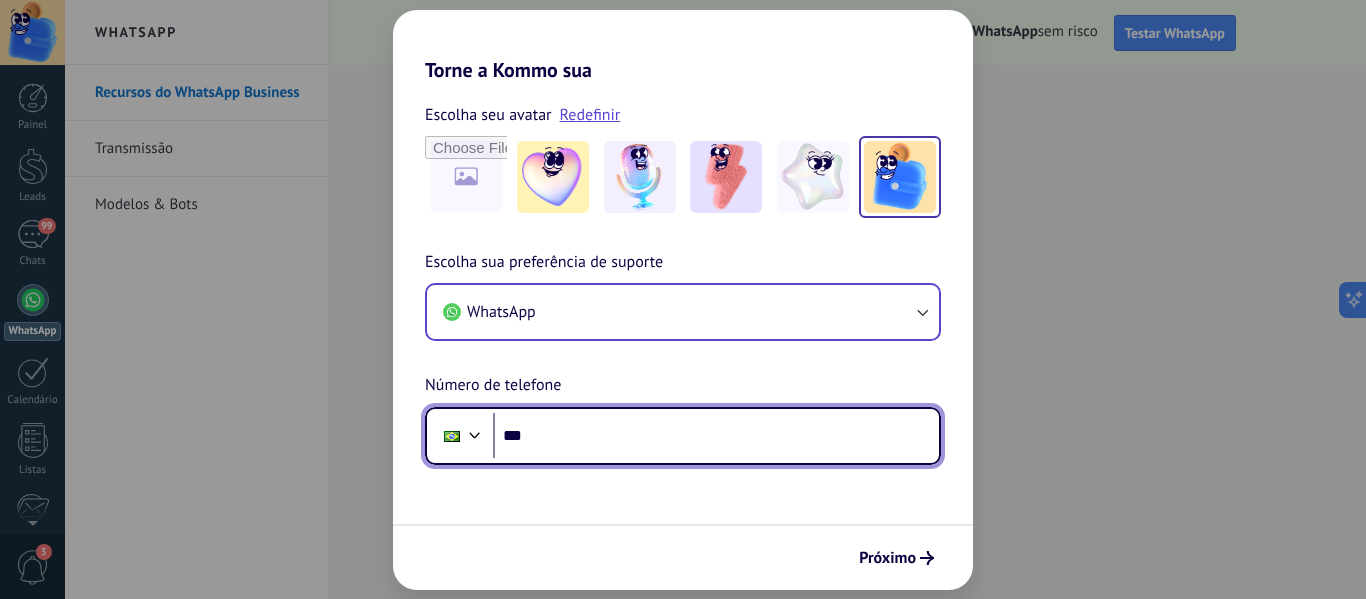 click on "***" at bounding box center (716, 436) 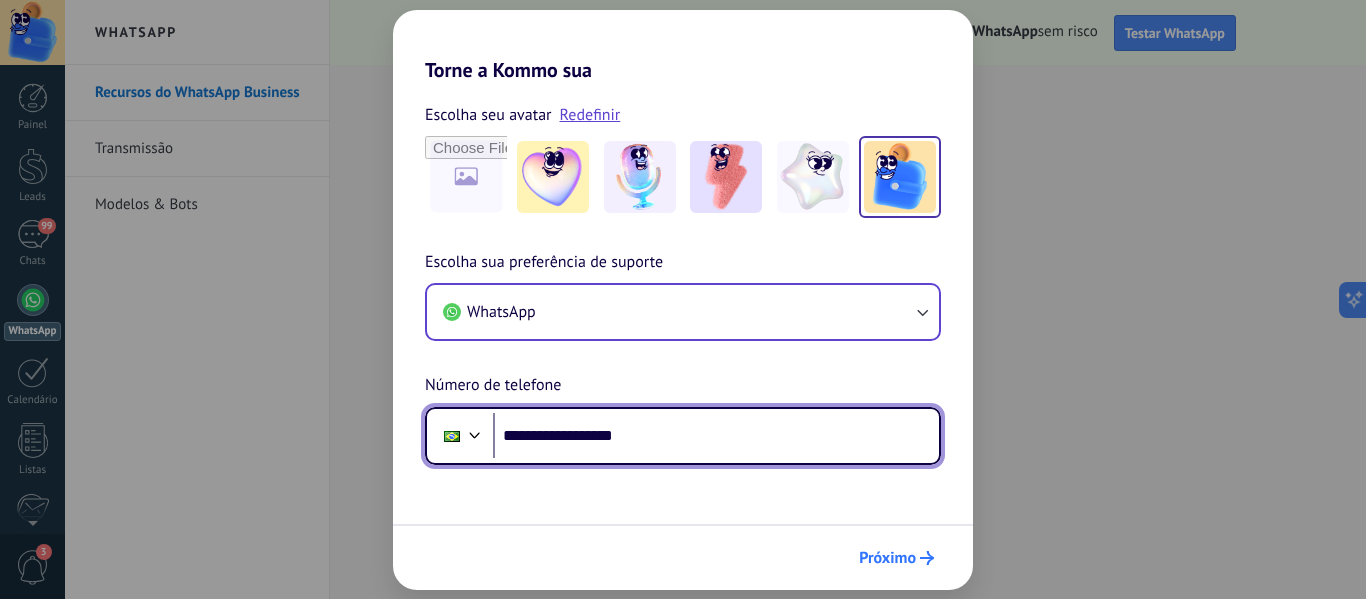 type on "**********" 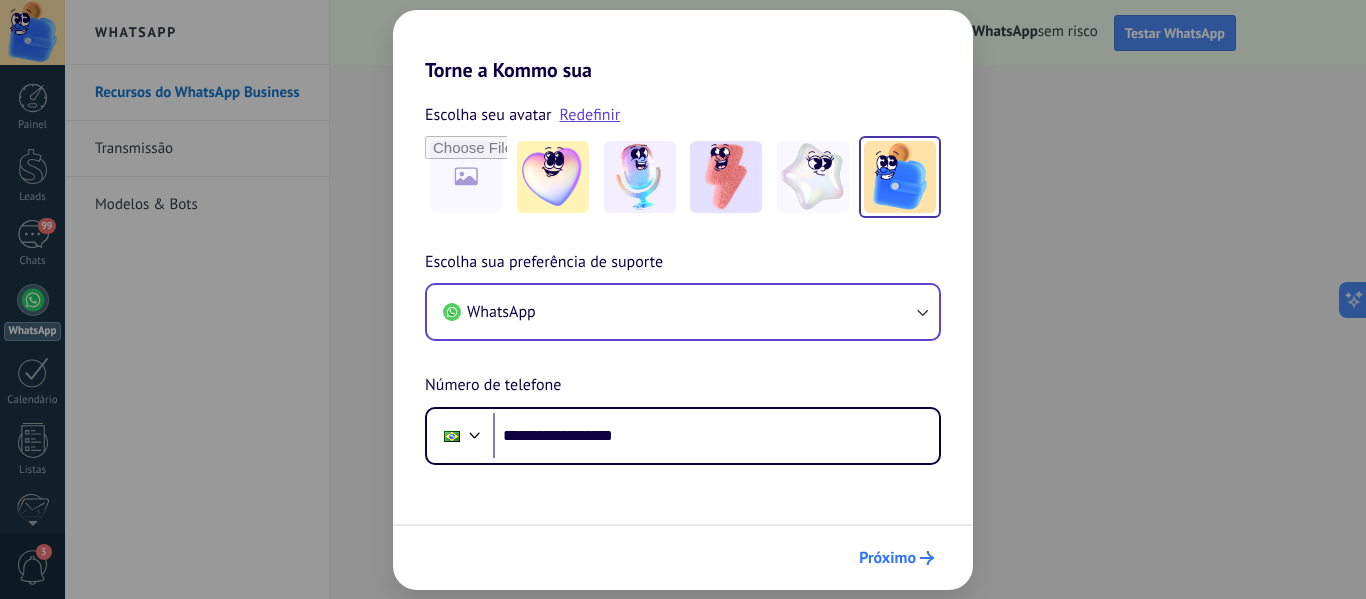 click on "Próximo" at bounding box center (896, 558) 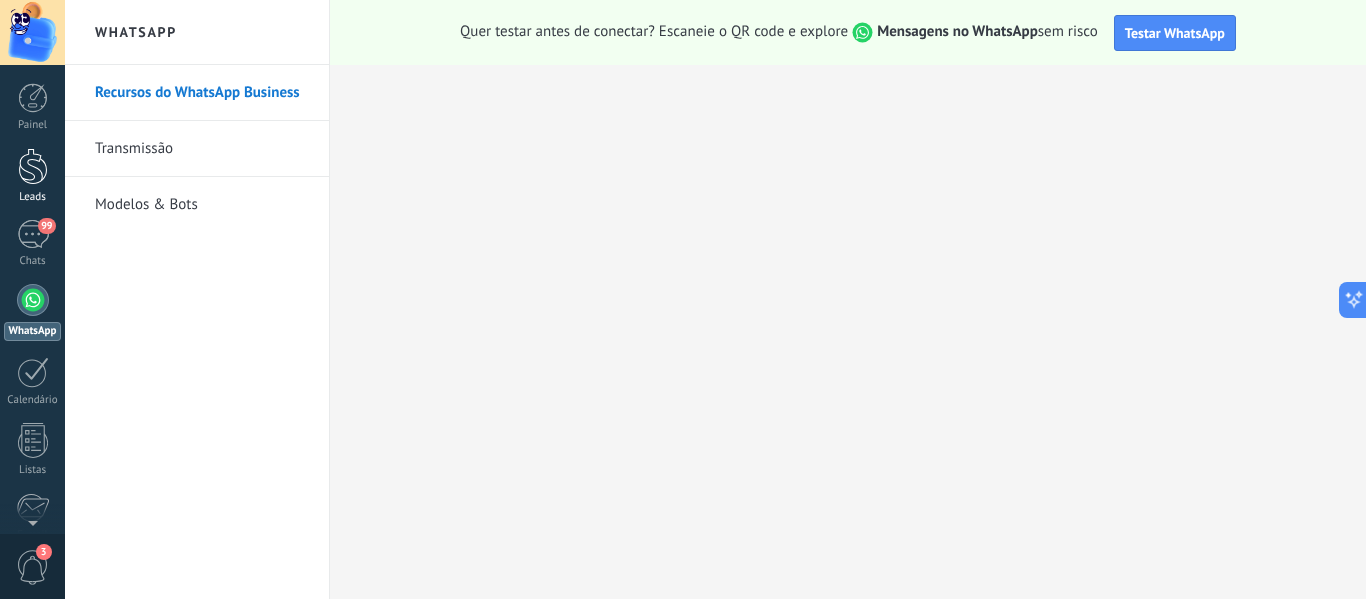 click at bounding box center (33, 166) 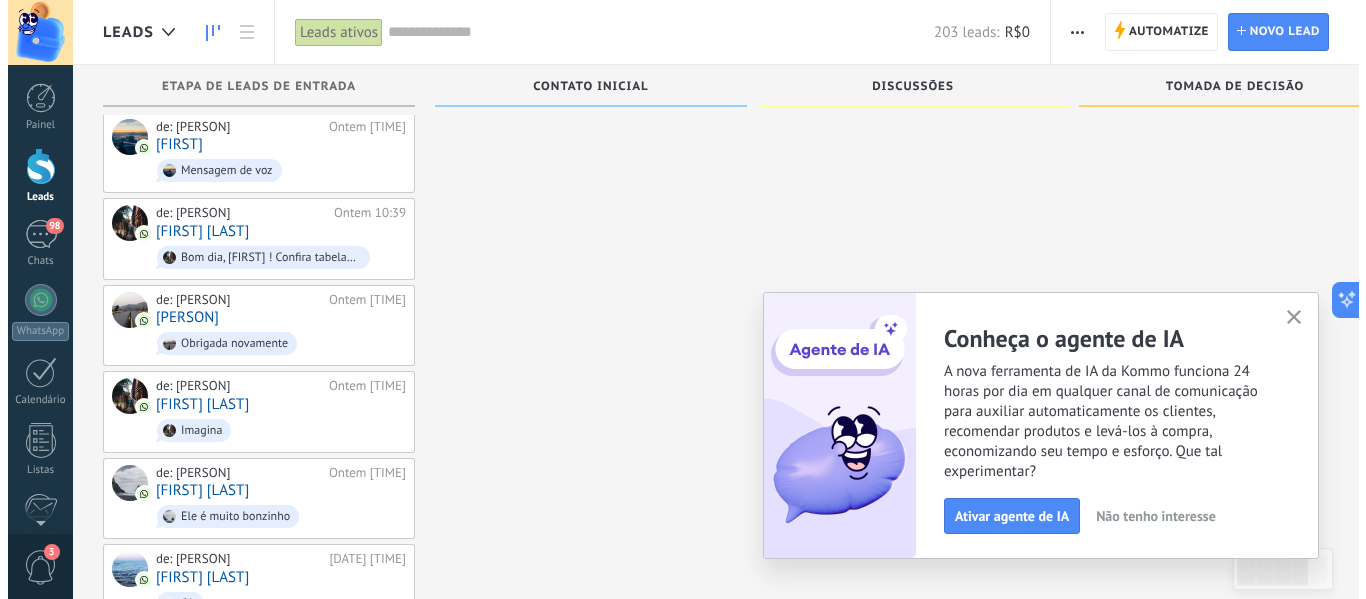 scroll, scrollTop: 1412, scrollLeft: 0, axis: vertical 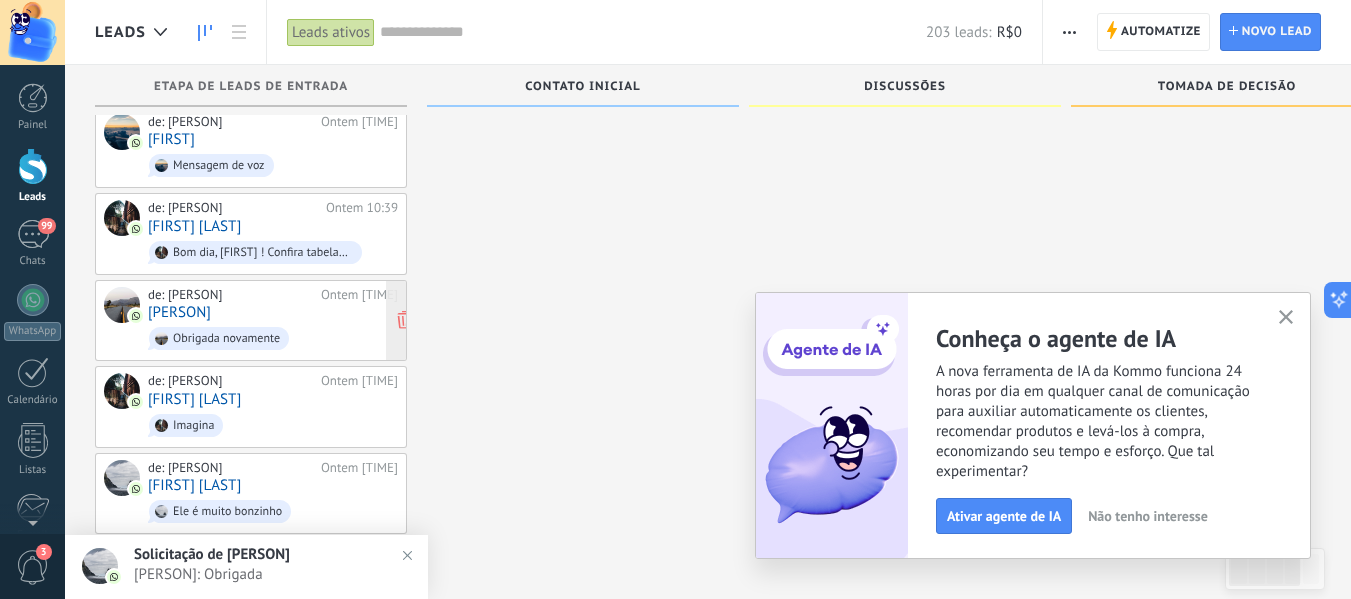 click on "[PERSON]" at bounding box center [179, 312] 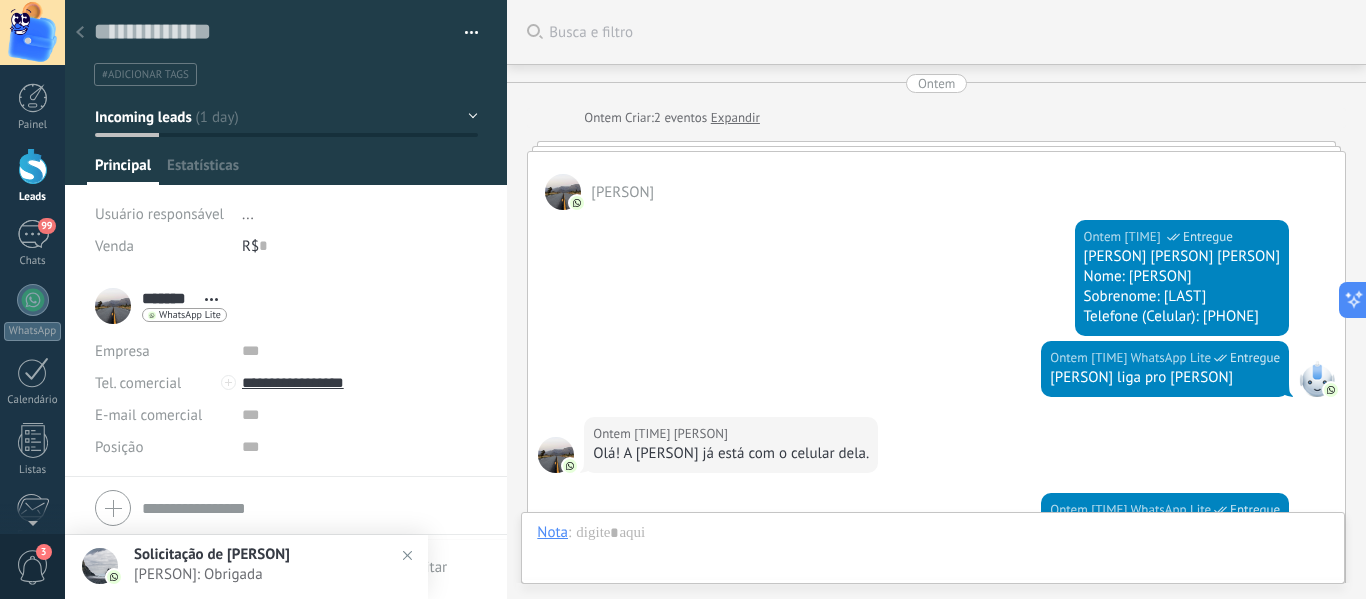 scroll, scrollTop: 0, scrollLeft: 0, axis: both 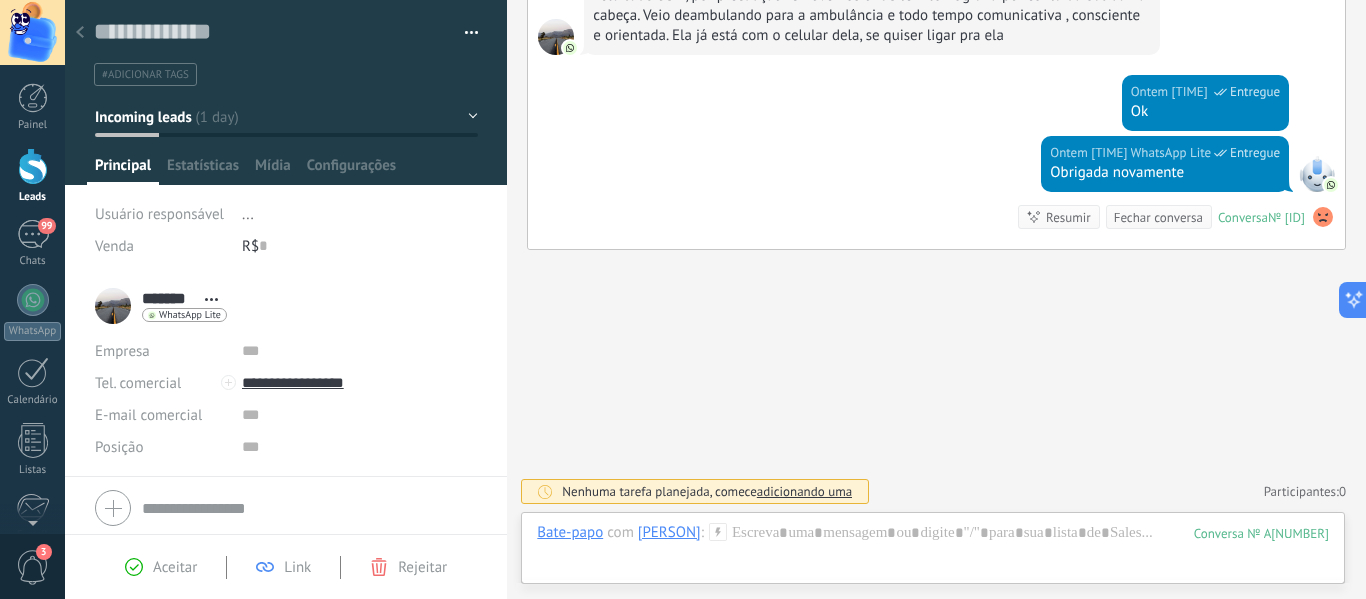 click on "#adicionar tags" at bounding box center [282, 74] 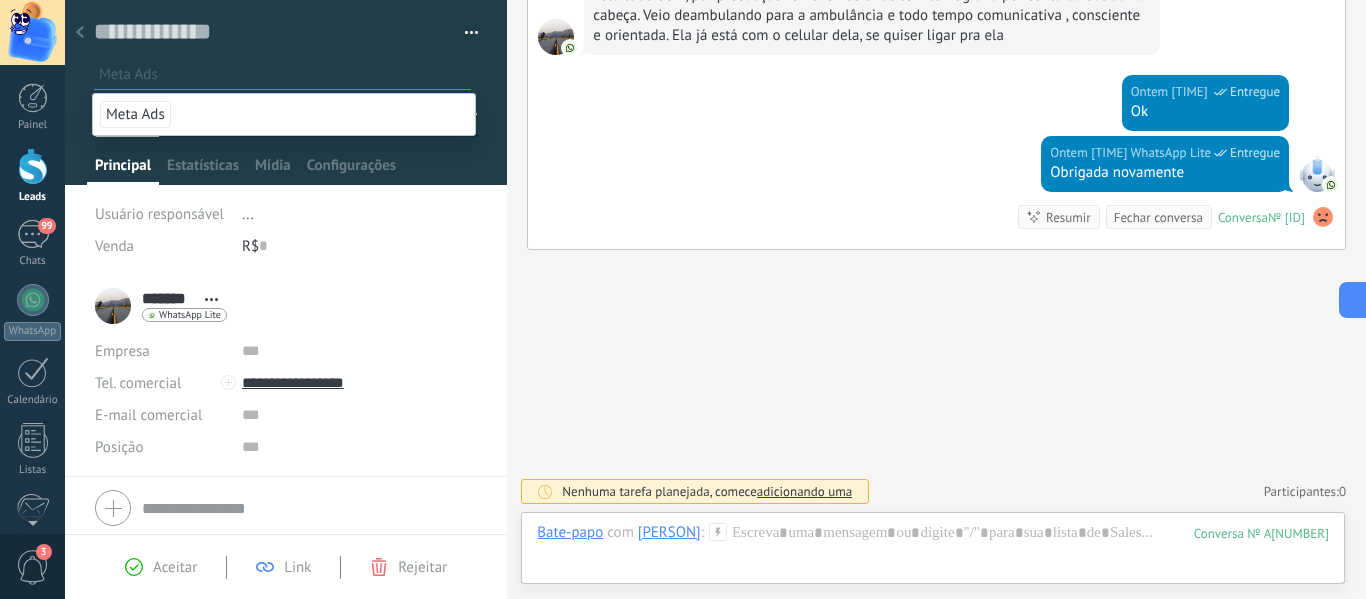 click at bounding box center [33, 166] 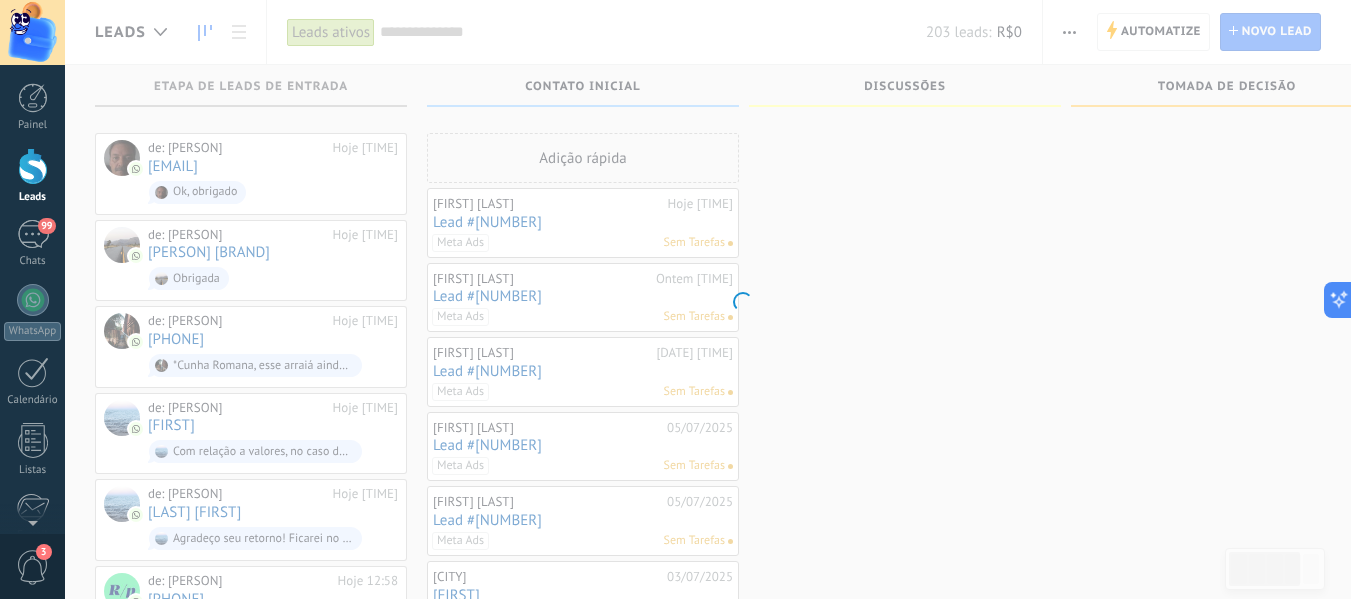 scroll, scrollTop: 1412, scrollLeft: 0, axis: vertical 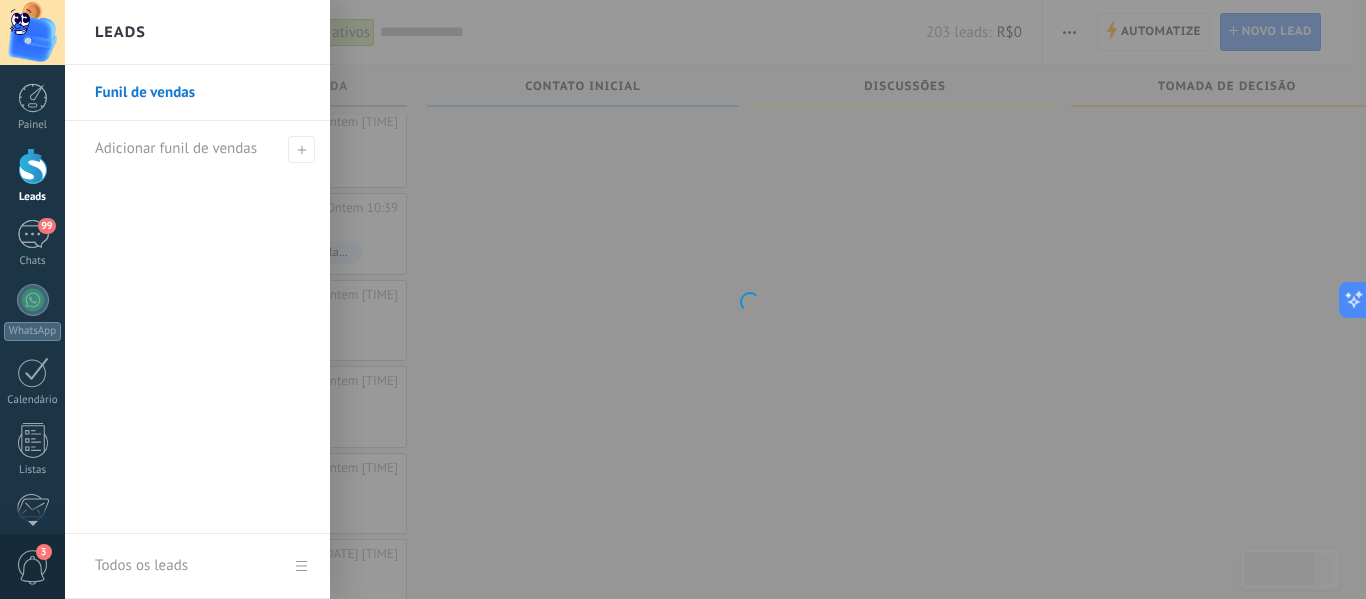 click at bounding box center [33, 166] 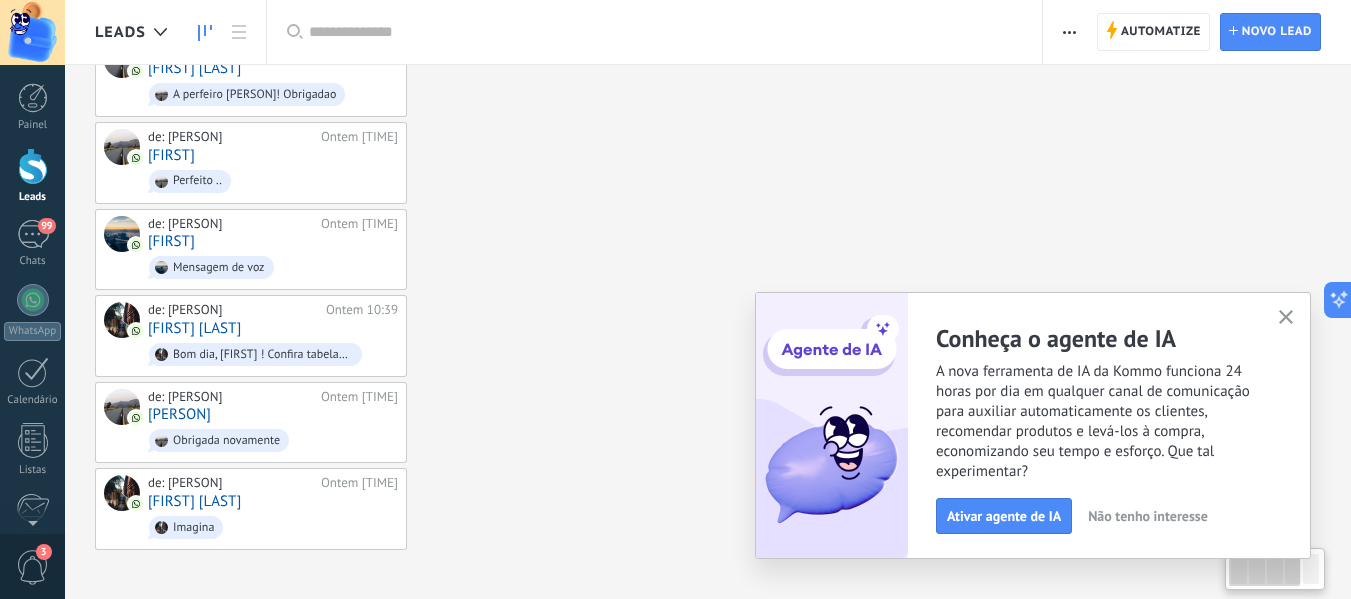 scroll, scrollTop: 0, scrollLeft: 0, axis: both 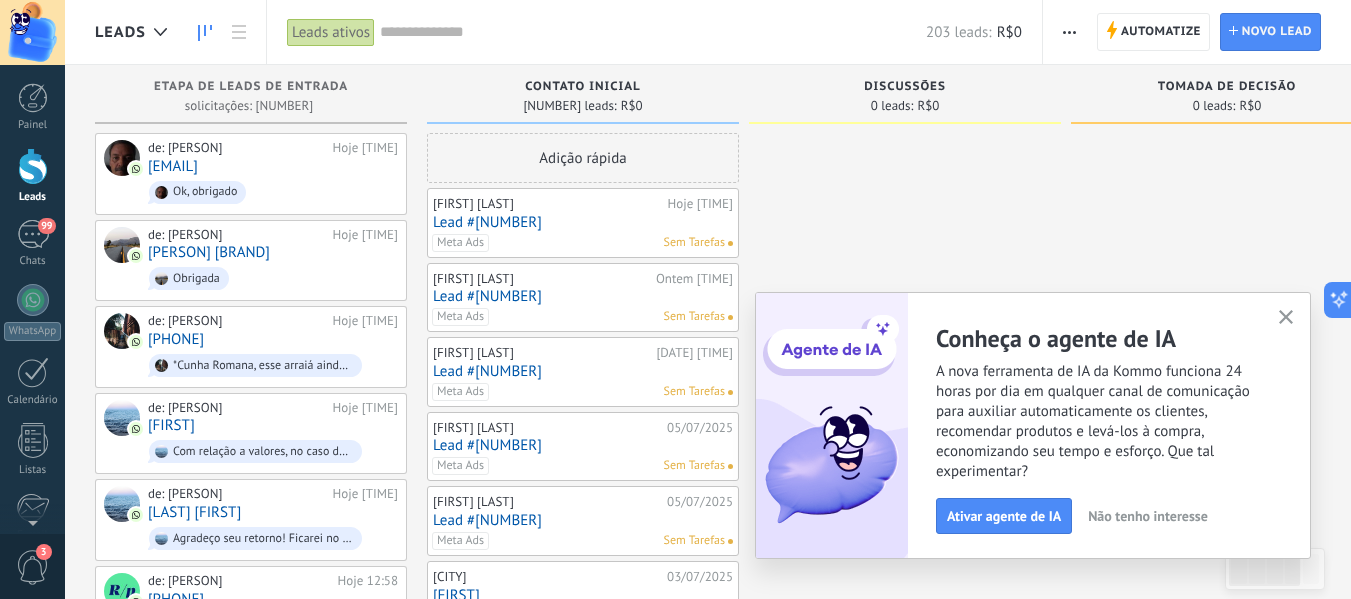 click at bounding box center (1286, 317) 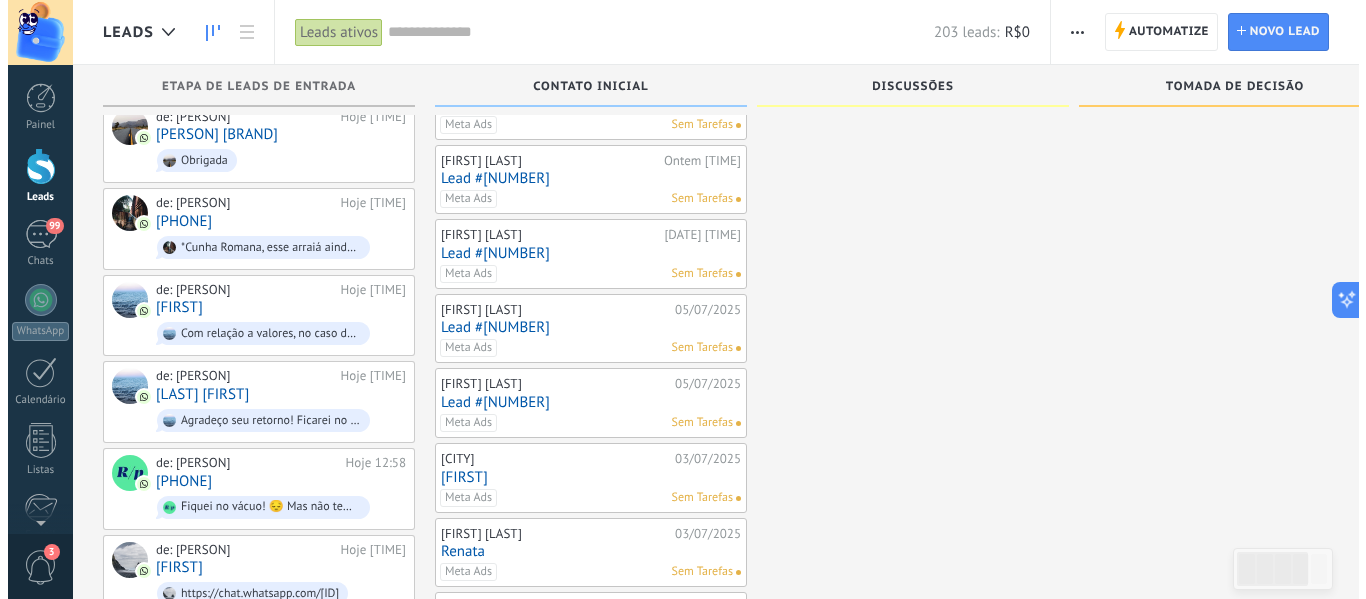 scroll, scrollTop: 121, scrollLeft: 0, axis: vertical 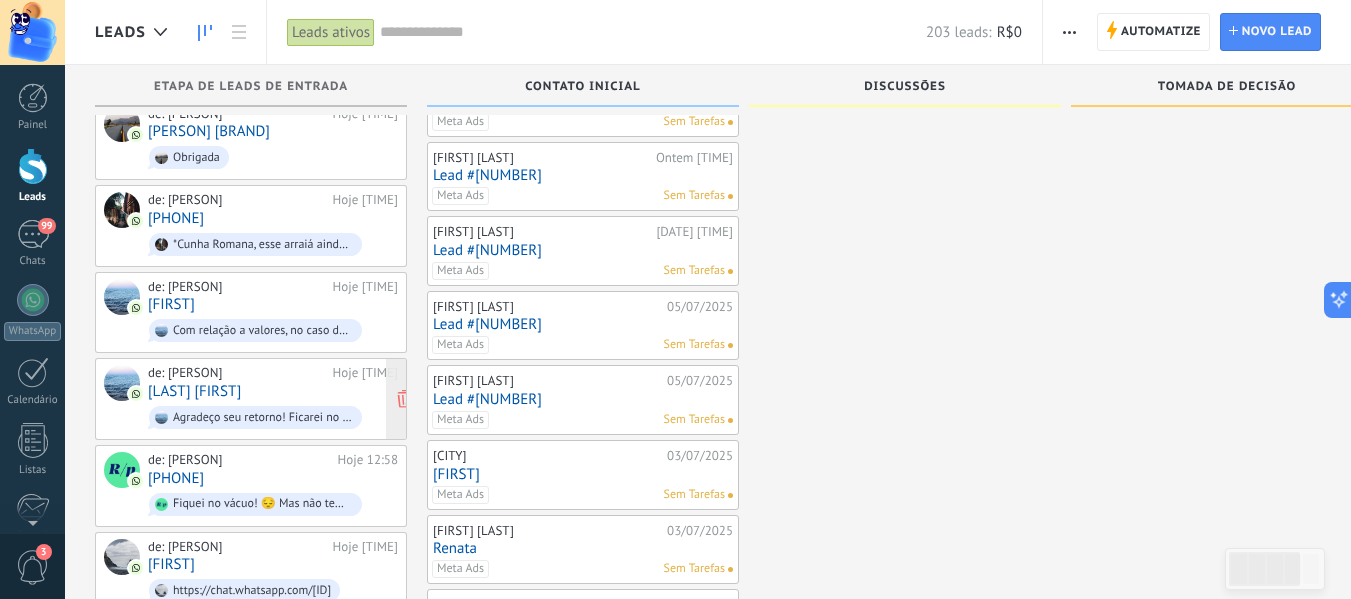 click on "de: [FIRST] [LAST] [TIME] [FIRST] [LAST] Agradeço seu retorno! Ficarei no aguardo..." at bounding box center [273, 399] 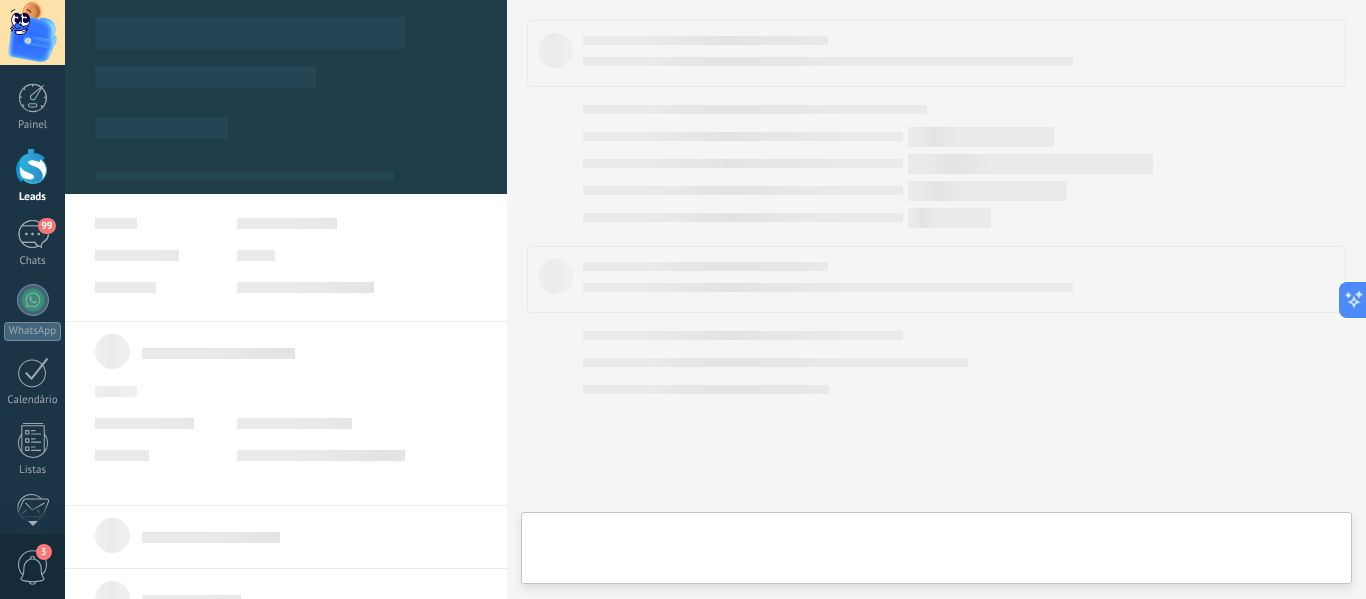 scroll, scrollTop: 0, scrollLeft: 0, axis: both 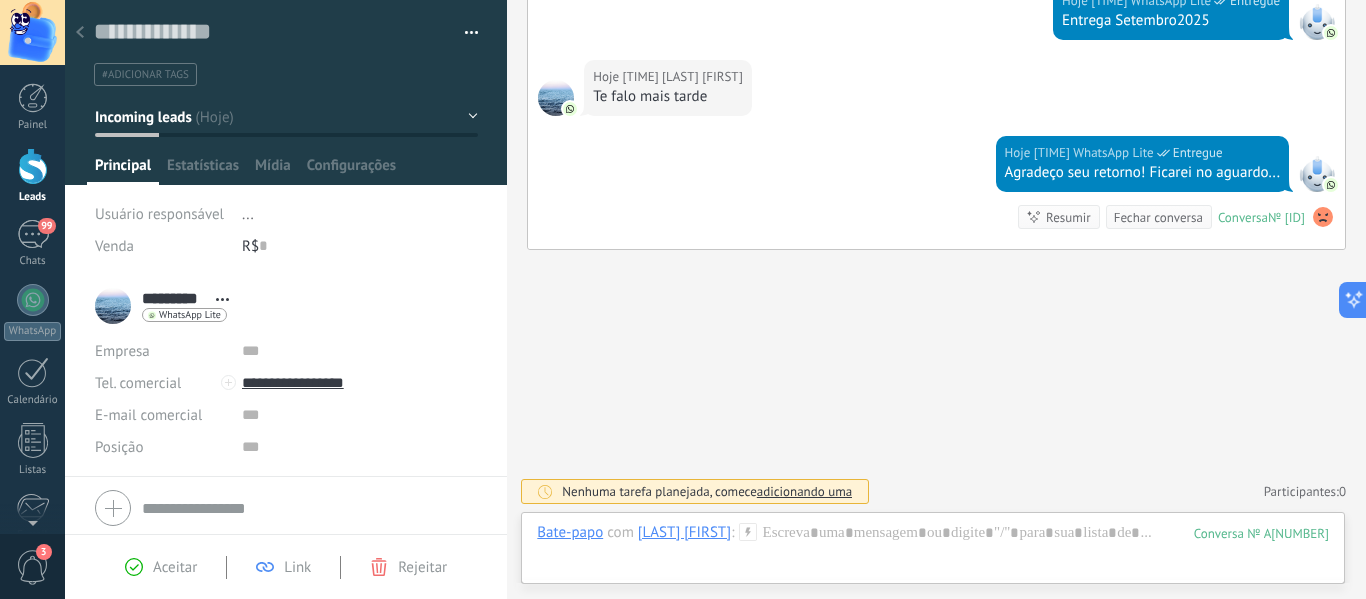 click on "Buscar Busca e filtro Carregar mais Hoje Hoje Criar: [NUMBER] eventos Expandir [LAST] [FIRST] Hoje [TIME] WhatsApp Lite Entregue Olá [PERSON], Boa tarde! Tudo bem contigo? Hoje [TIME] WhatsApp Lite Entregue Você continua buscando imóvel na região do Jardins? Dependendo do que vc tiver, sim Conversa № [ID] Conversa № [ID] Hoje [TIME] Robô O valor do campo «Telefone» está definido para «[PHONE]» [LAST] [FIRST] Mais [NUMBER] do [NUMBER] Hoje [TIME] [LAST] Ou é do imóvel Hoje [TIME] WhatsApp Lite Entregue Esse é o terreno do imóvel Hoje [TIME] WhatsApp Lite Entregue [PERSON] Qual a metragem e valor que gostaria? Hoje [TIME] WhatsApp Lite Entregue Tenho outras oportunidades? Hoje [TIME] WhatsApp Lite Entregue Mas você busca com Quadra de Tênis, correto? Hoje [TIME] WhatsApp Lite Entregue Ou pode ser sem quadra de tênis? Hoje [TIME] WhatsApp Lite Entregue *JARDINS* R$ [PRICE] 0" at bounding box center [936, -289] 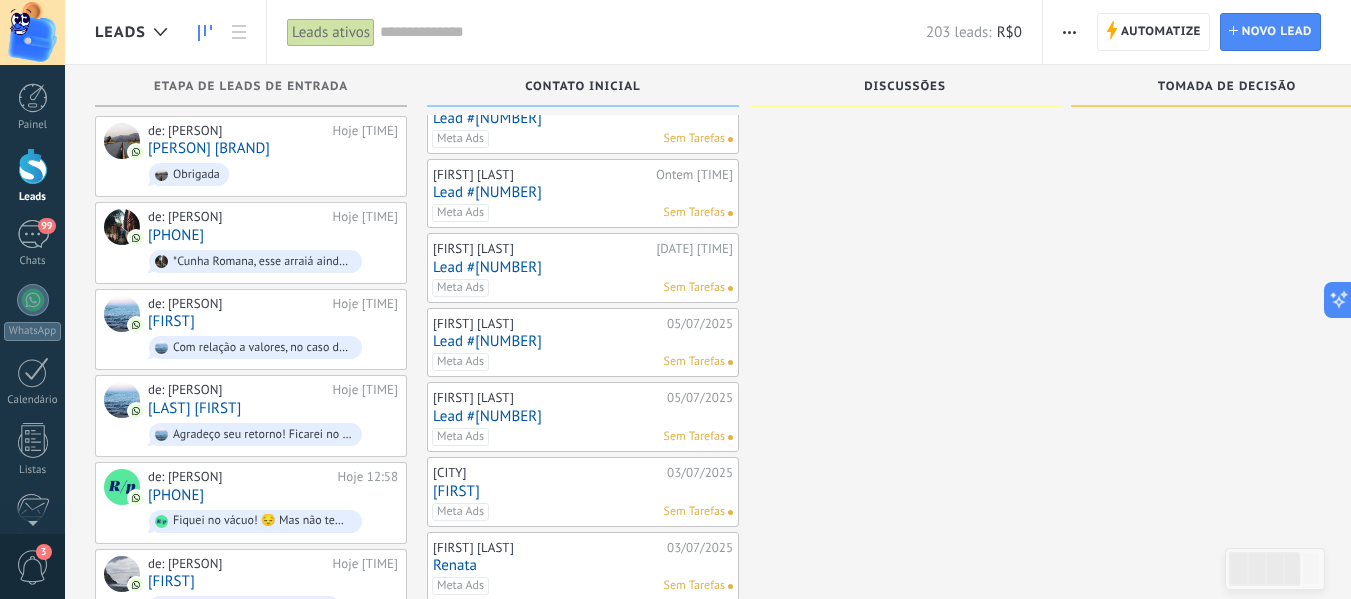 scroll, scrollTop: 121, scrollLeft: 0, axis: vertical 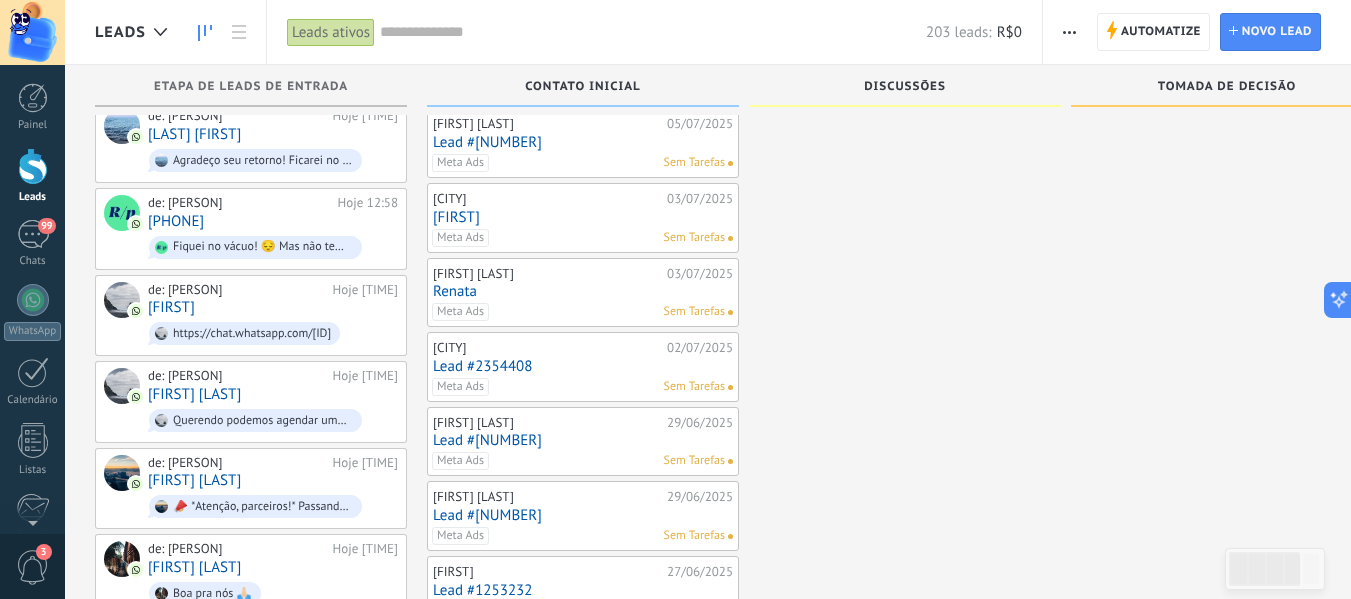 click at bounding box center [33, 166] 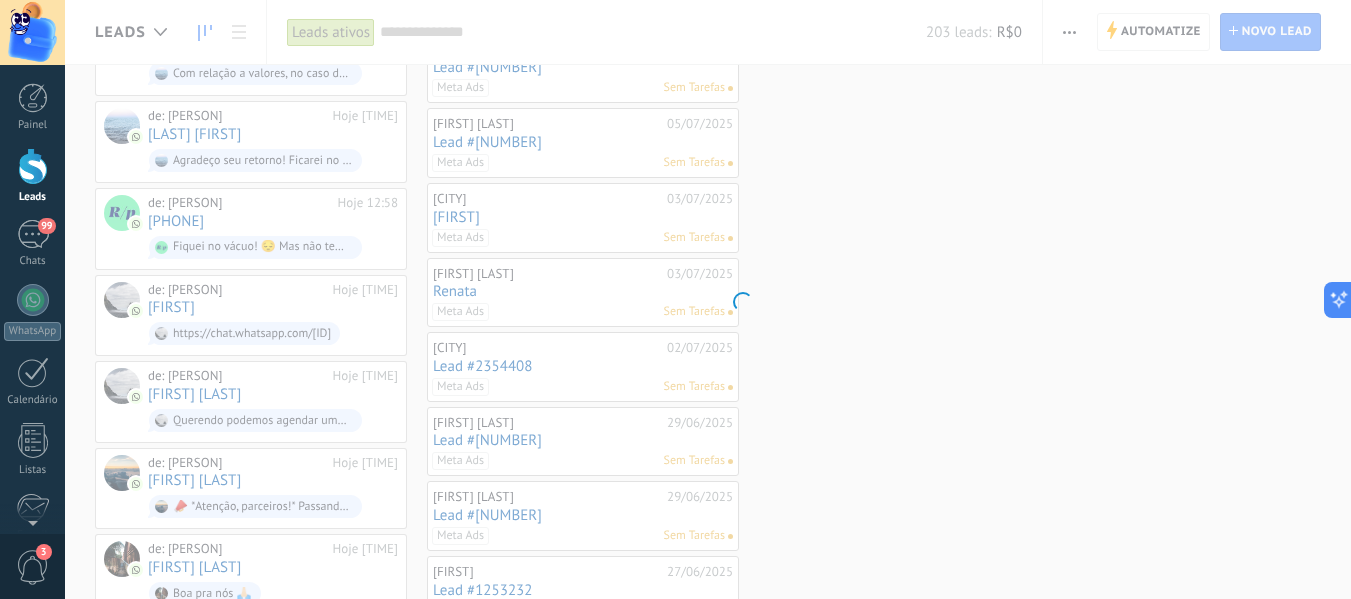 scroll, scrollTop: 0, scrollLeft: 0, axis: both 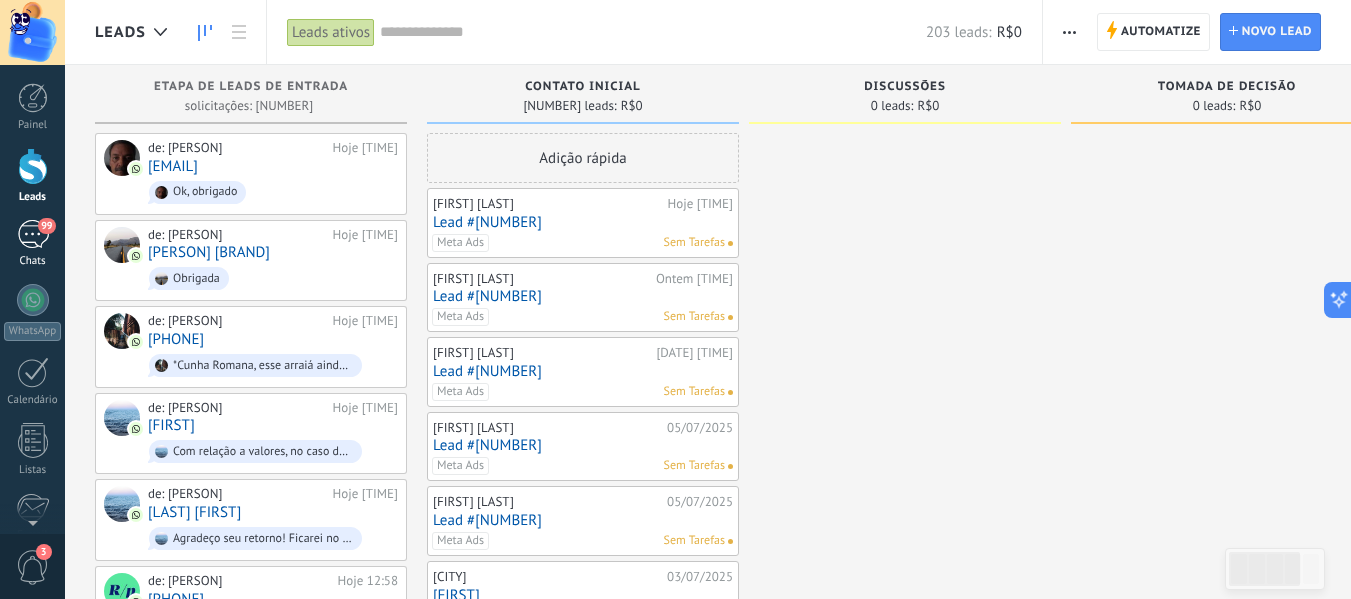 click on "99" at bounding box center [33, 234] 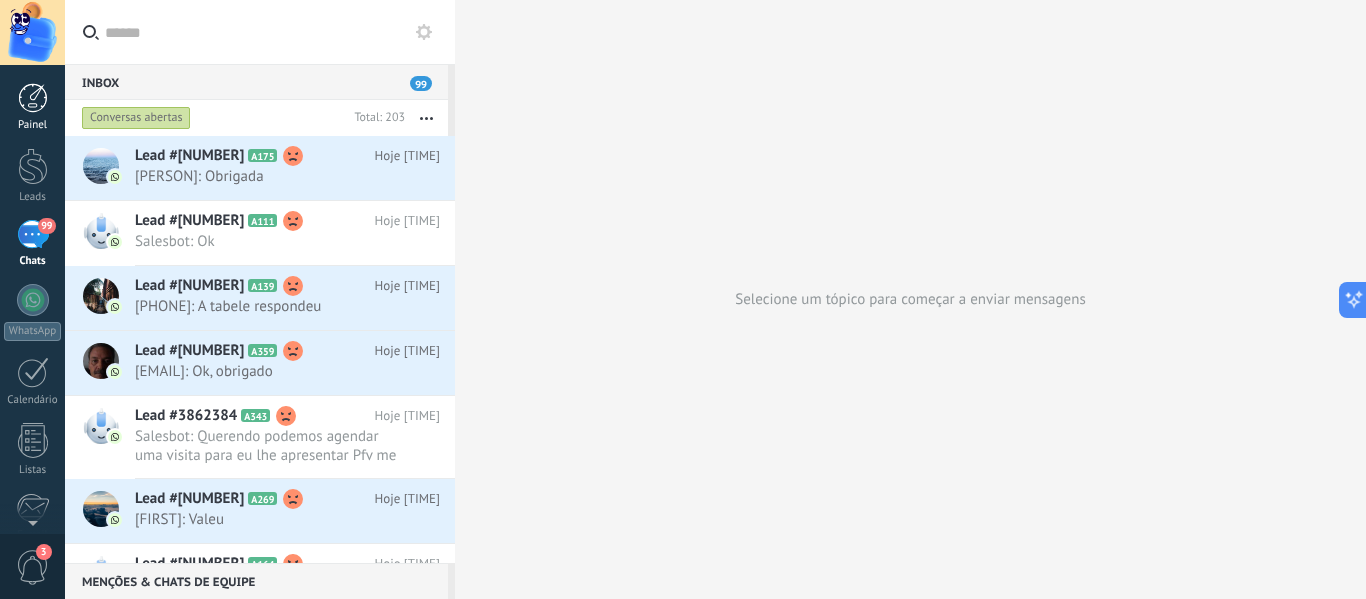click at bounding box center [33, 98] 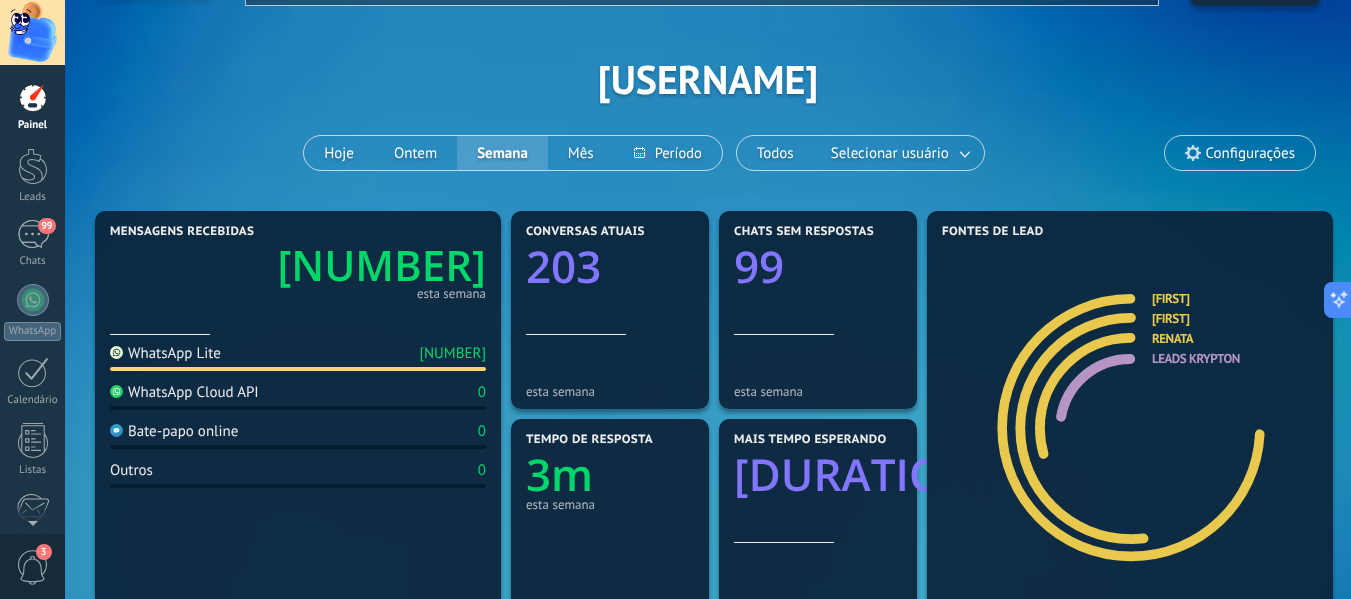 scroll, scrollTop: 0, scrollLeft: 0, axis: both 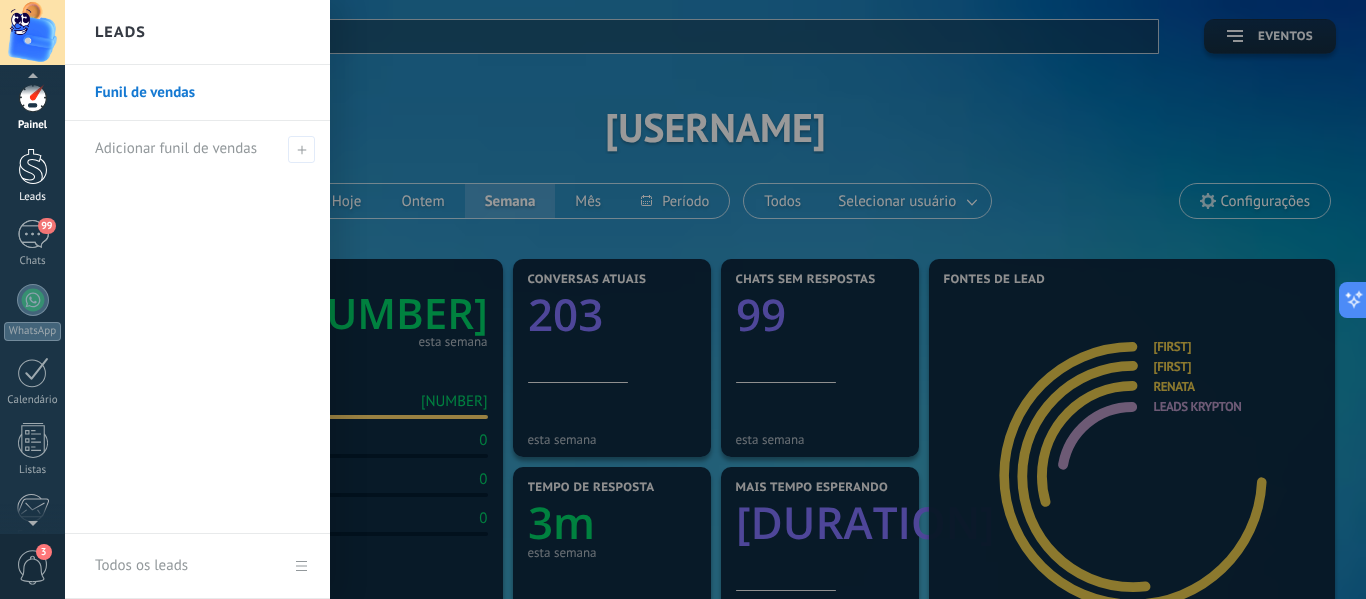 click at bounding box center [33, 166] 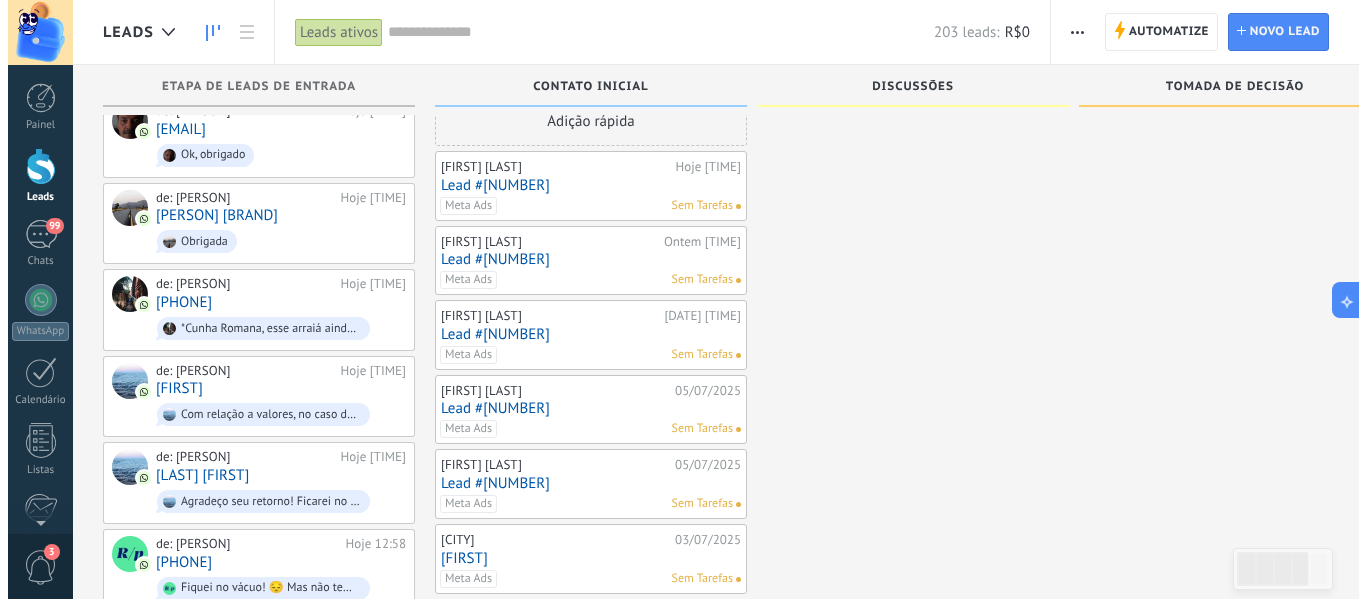 scroll, scrollTop: 34, scrollLeft: 0, axis: vertical 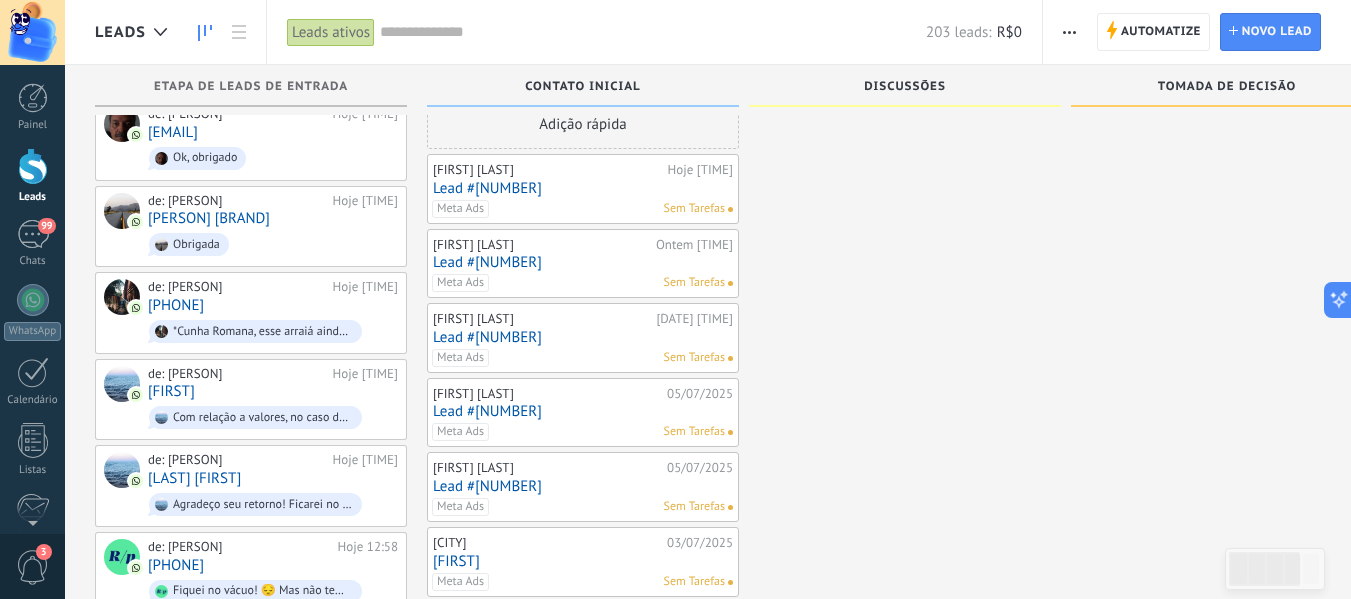 click on "Lead #[NUMBER]" at bounding box center (583, 188) 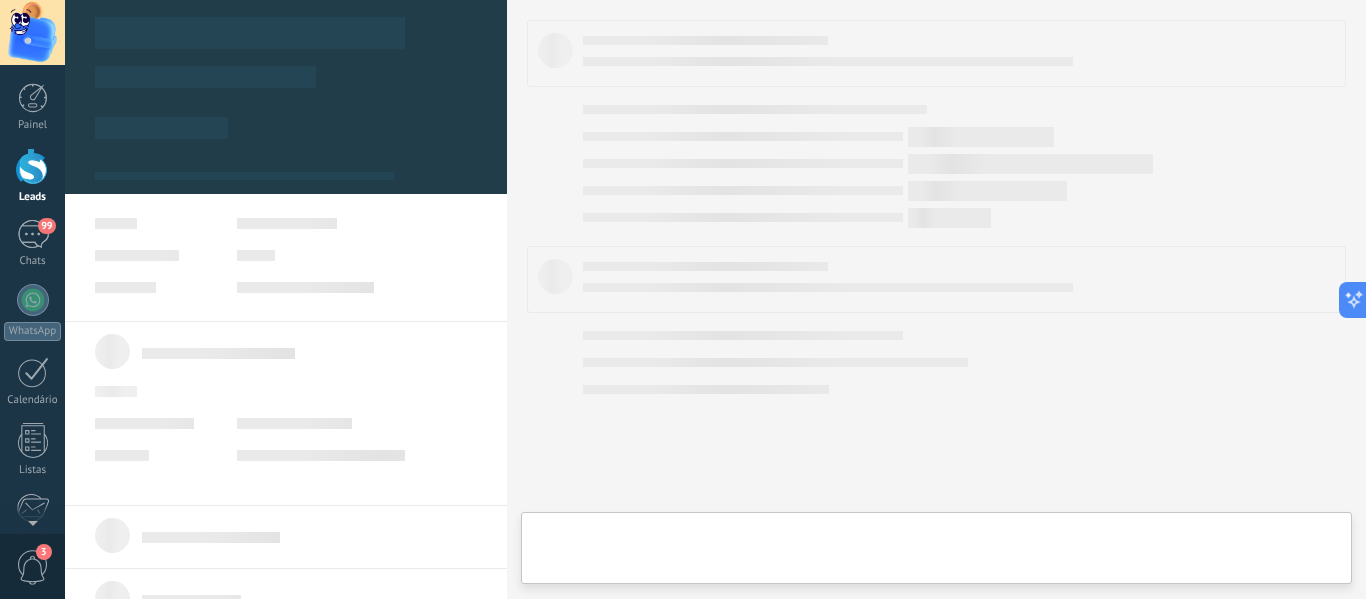 scroll, scrollTop: 0, scrollLeft: 0, axis: both 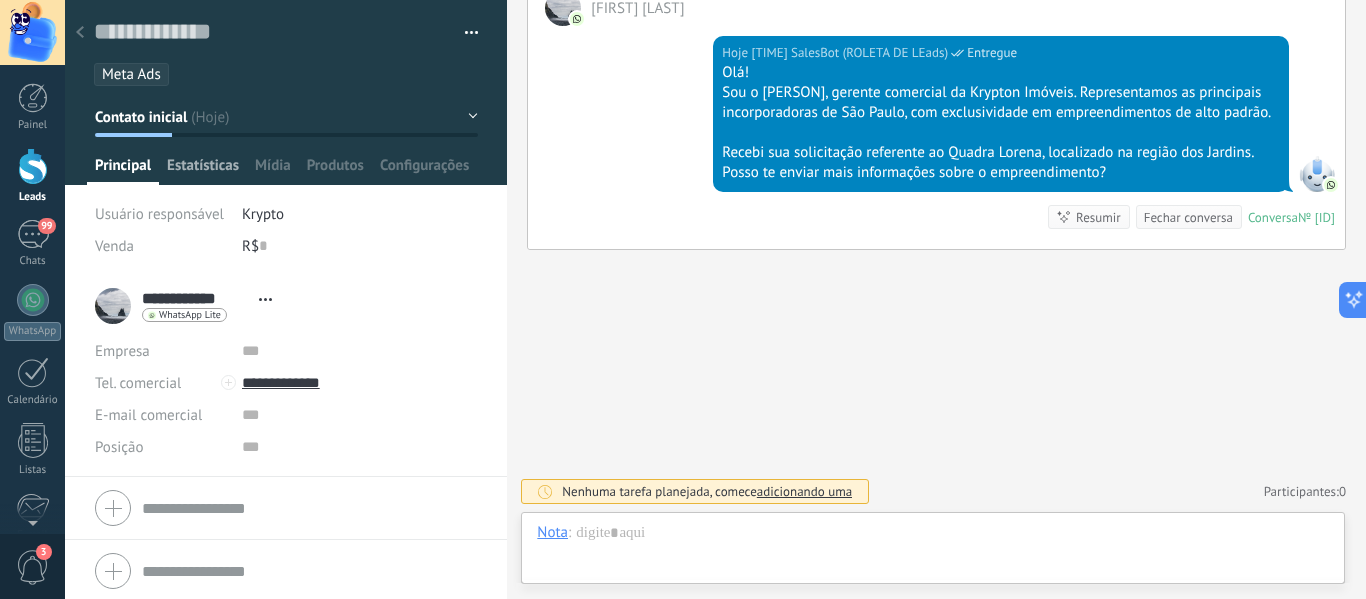 click on "Estatísticas" at bounding box center [123, 170] 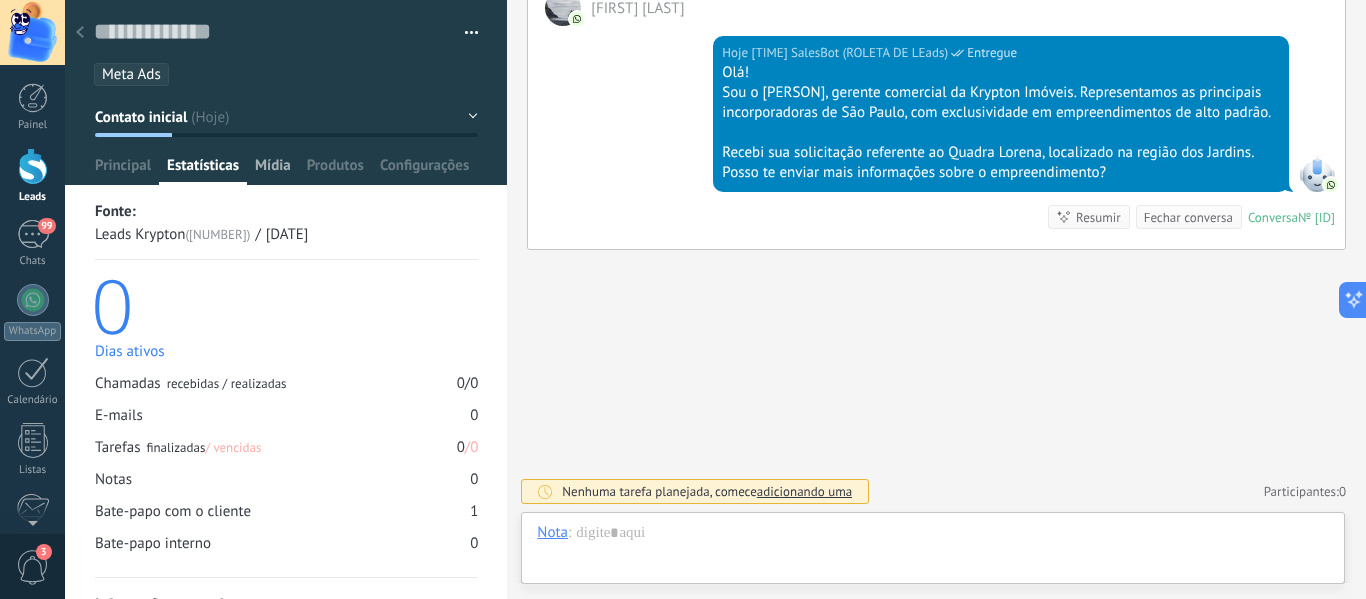 click on "Mídia" at bounding box center (123, 170) 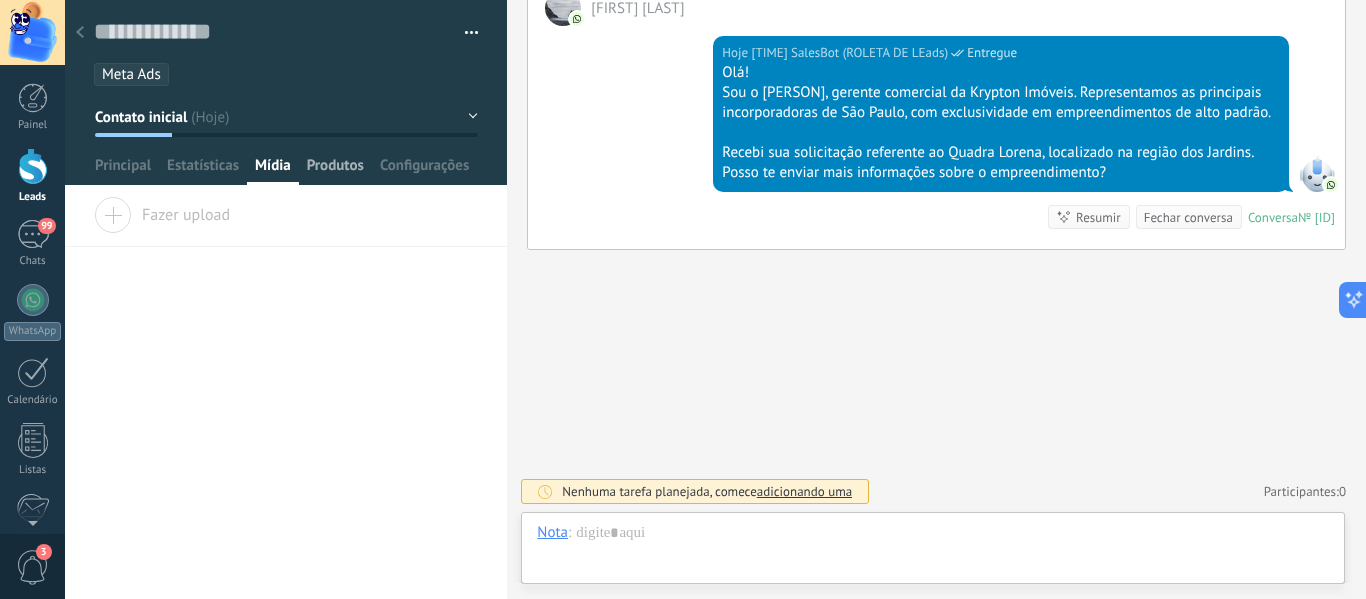 click on "Produtos" at bounding box center [123, 170] 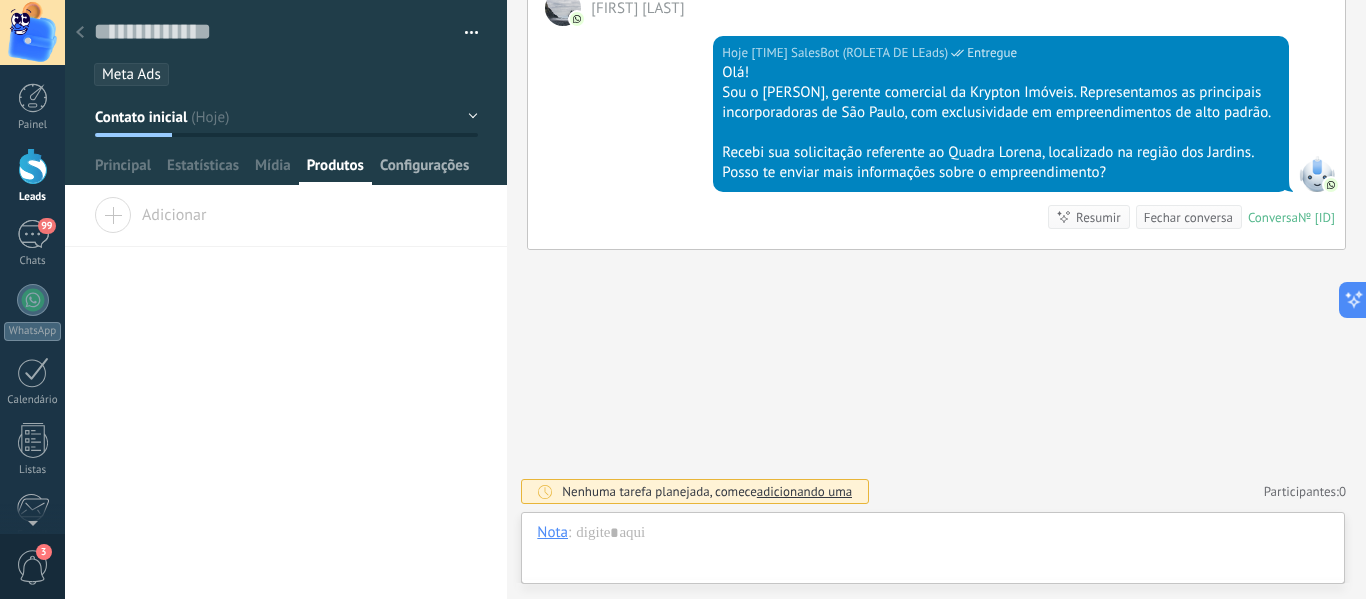 click on "Configurações" at bounding box center (123, 170) 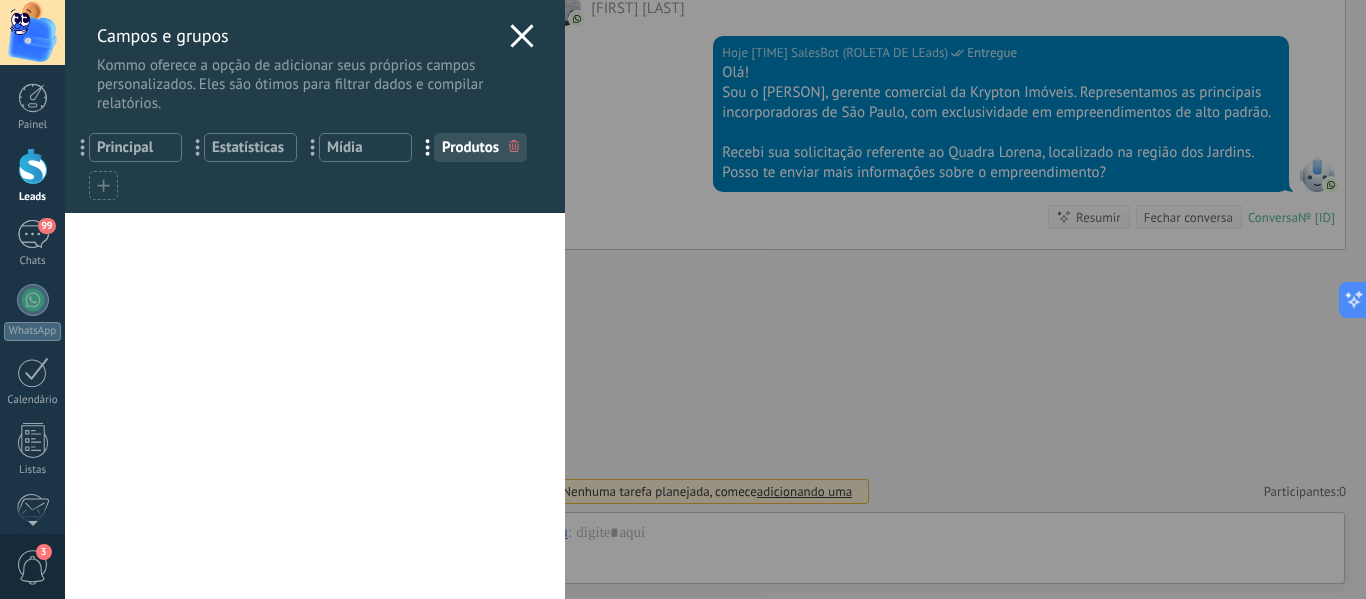 click at bounding box center (521, 35) 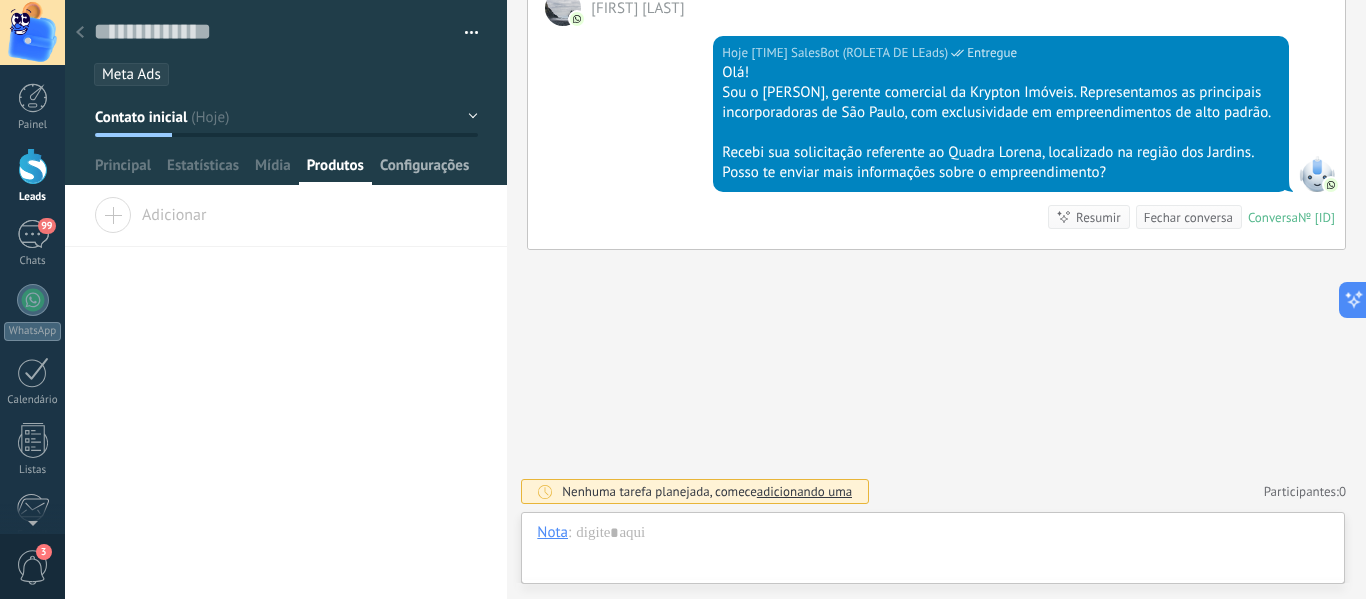 click on "Configurações" at bounding box center (123, 170) 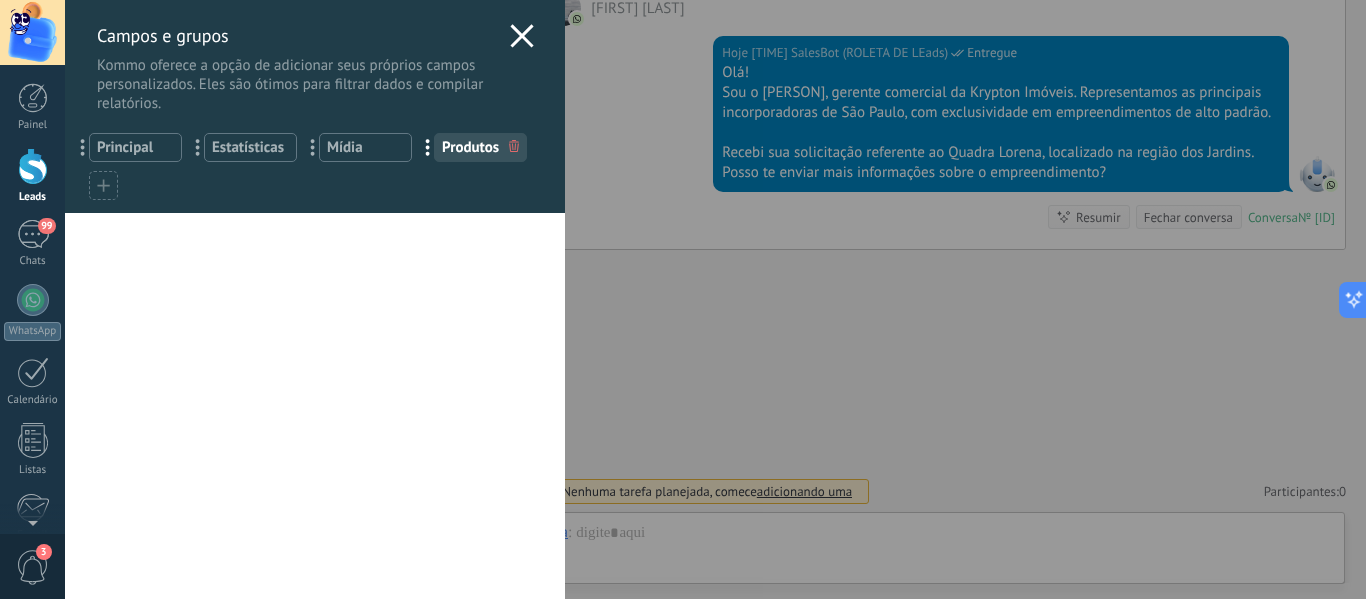 click at bounding box center (521, 35) 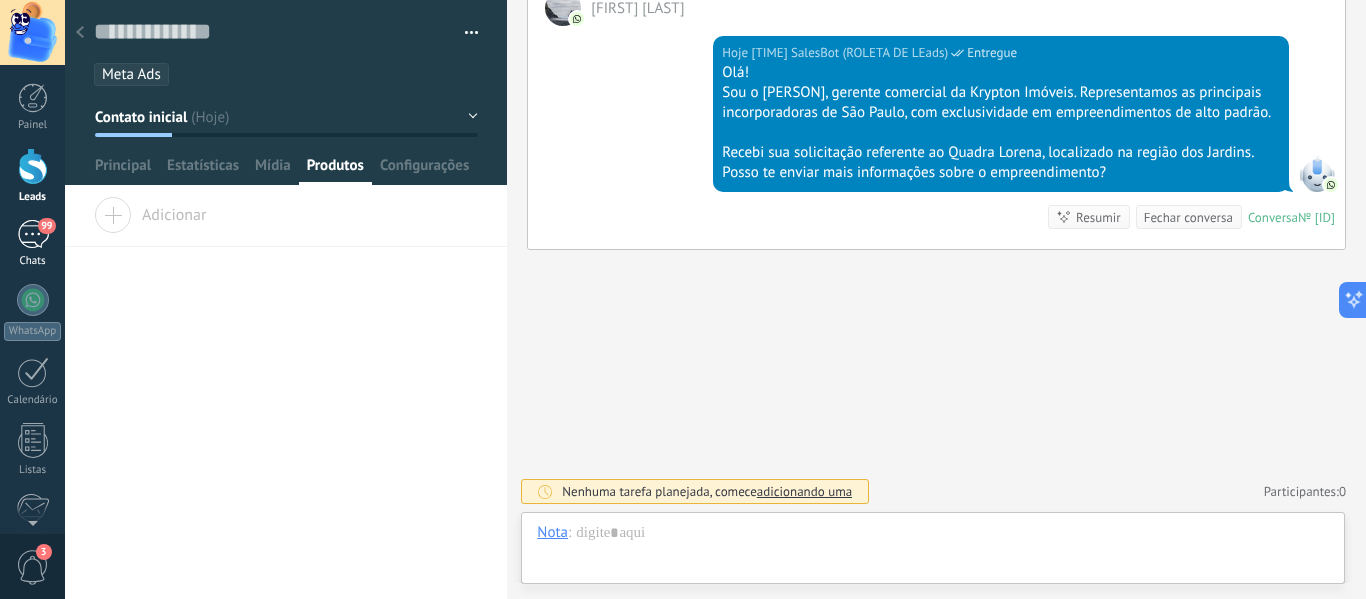 click on "99" at bounding box center [33, 234] 